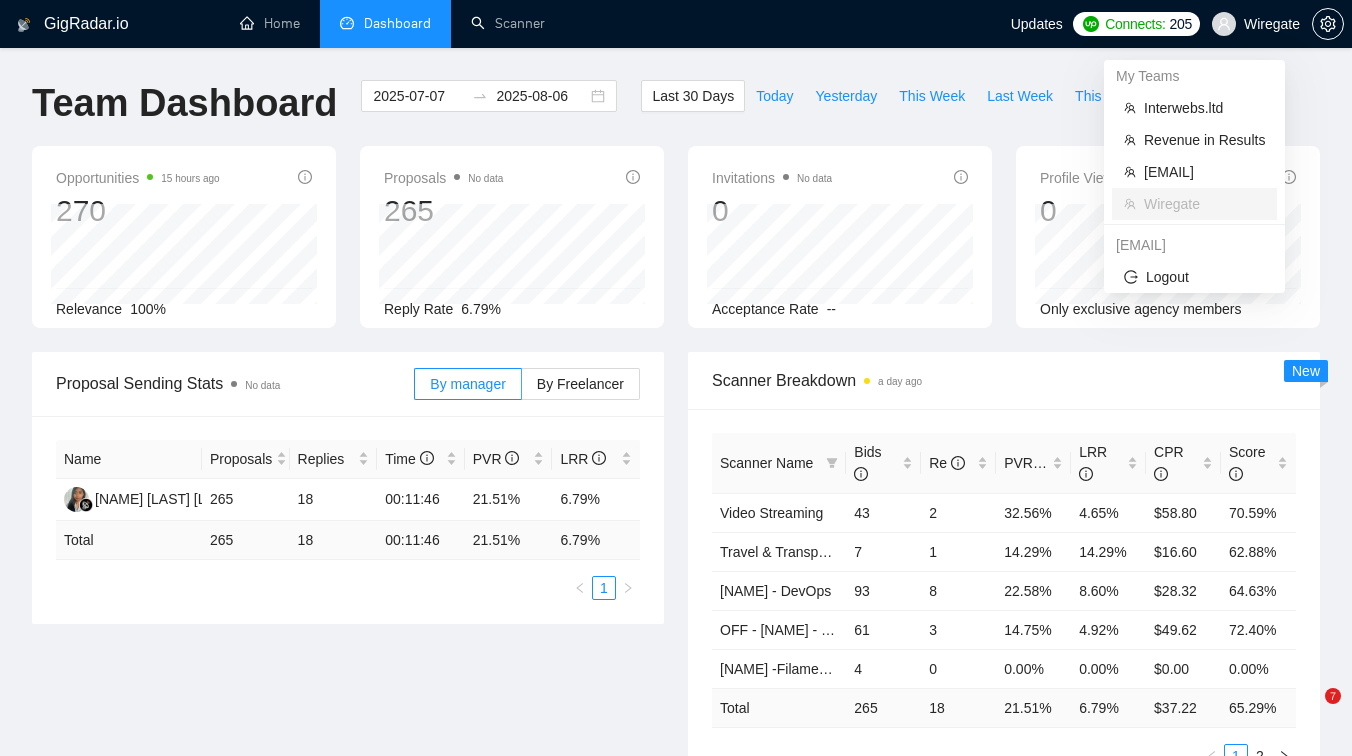scroll, scrollTop: 0, scrollLeft: 0, axis: both 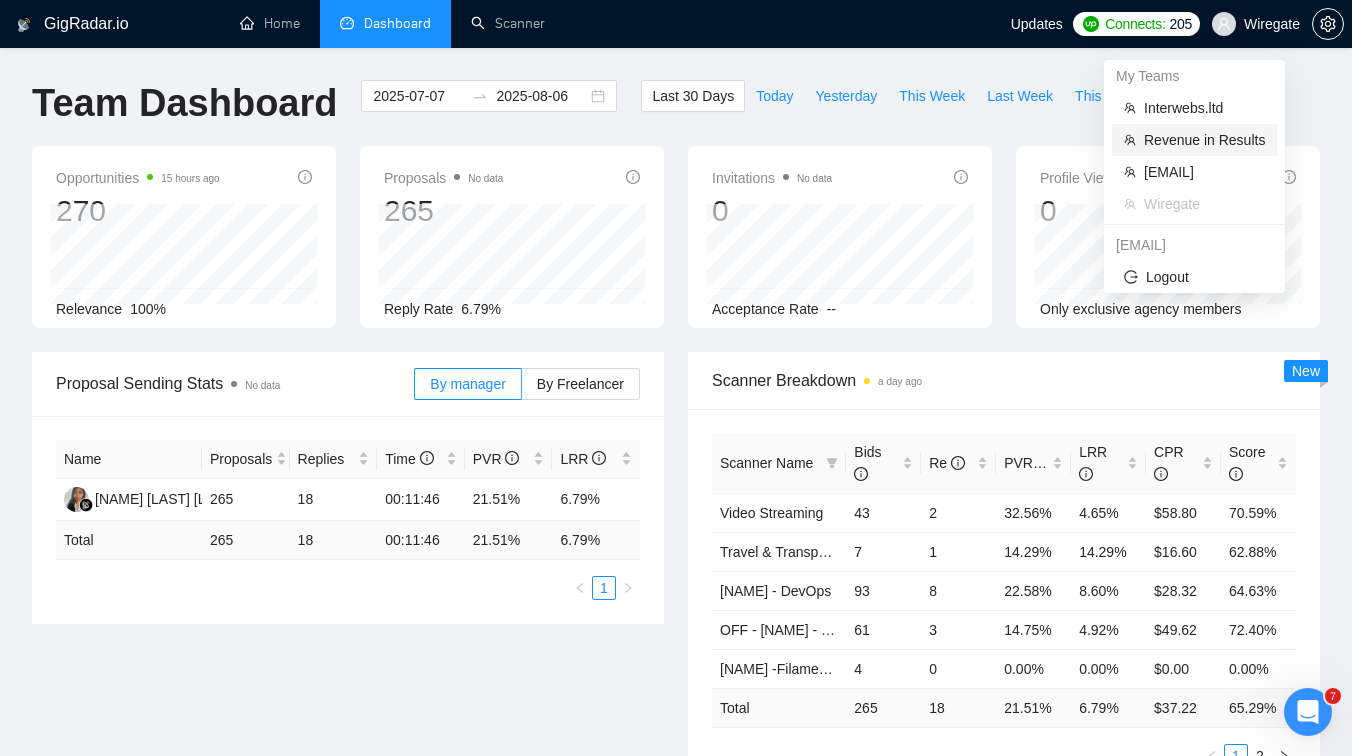 click on "Revenue in Results" at bounding box center [1204, 140] 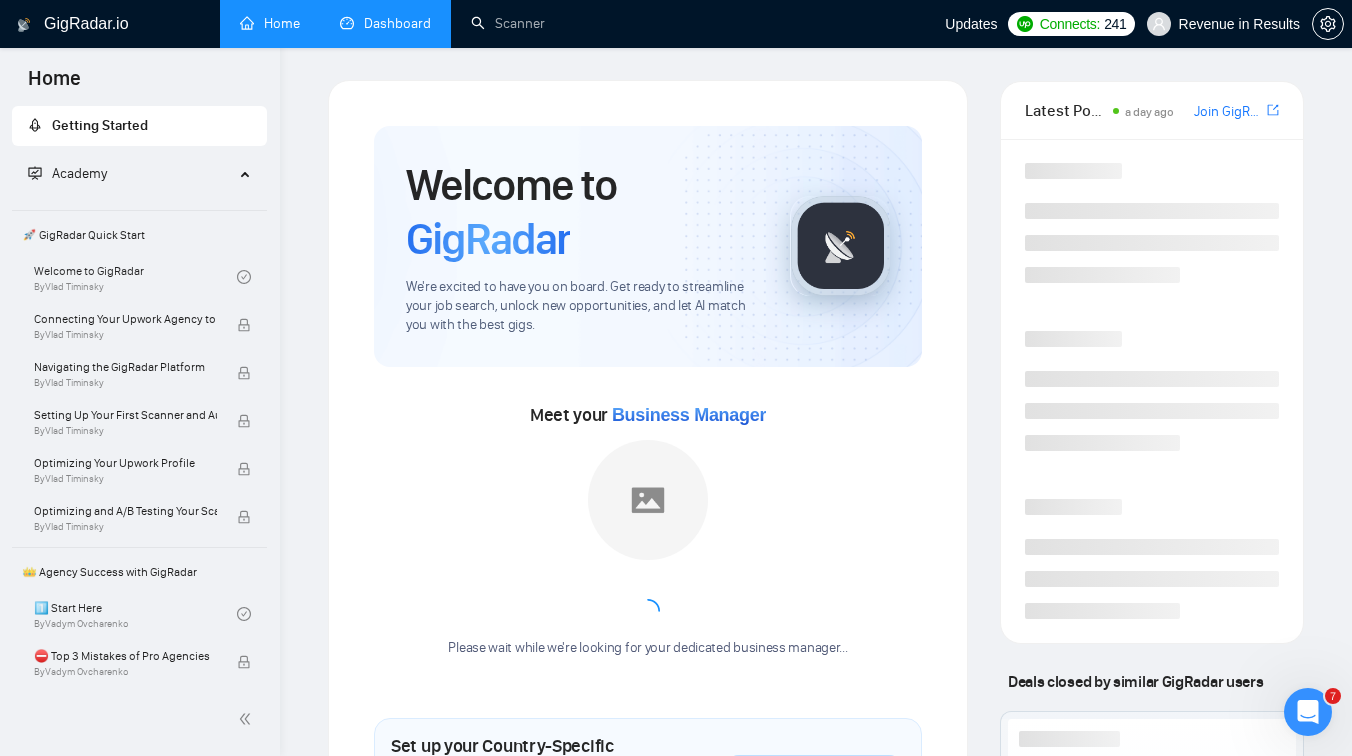 click on "Dashboard" at bounding box center [385, 23] 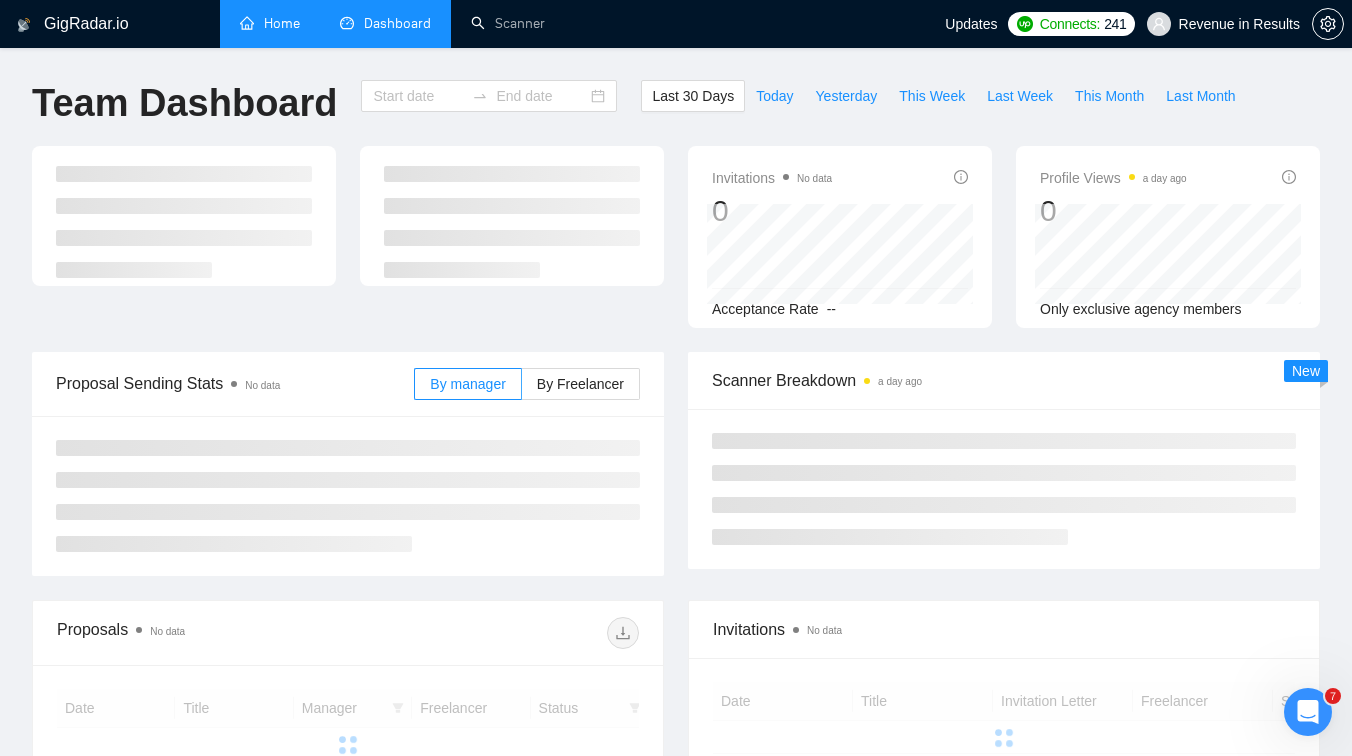 type on "2025-07-08" 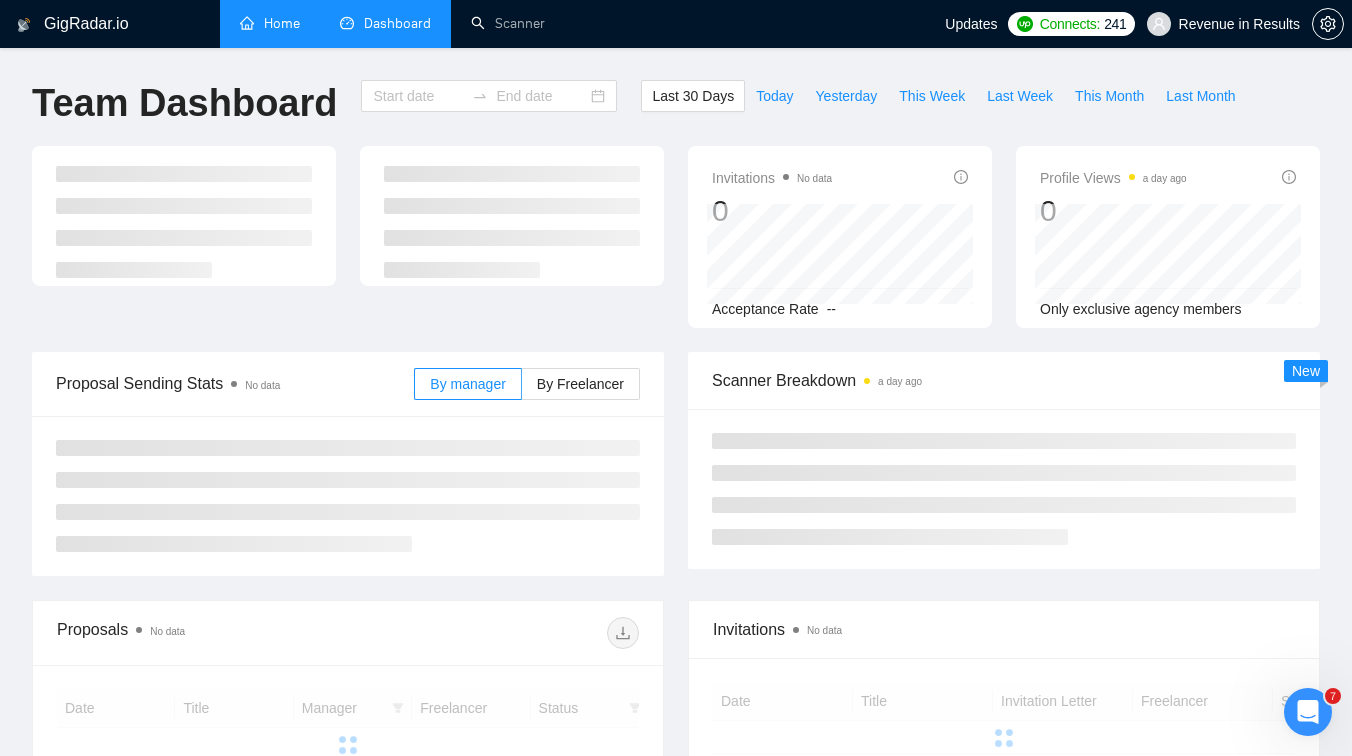 type on "2025-08-07" 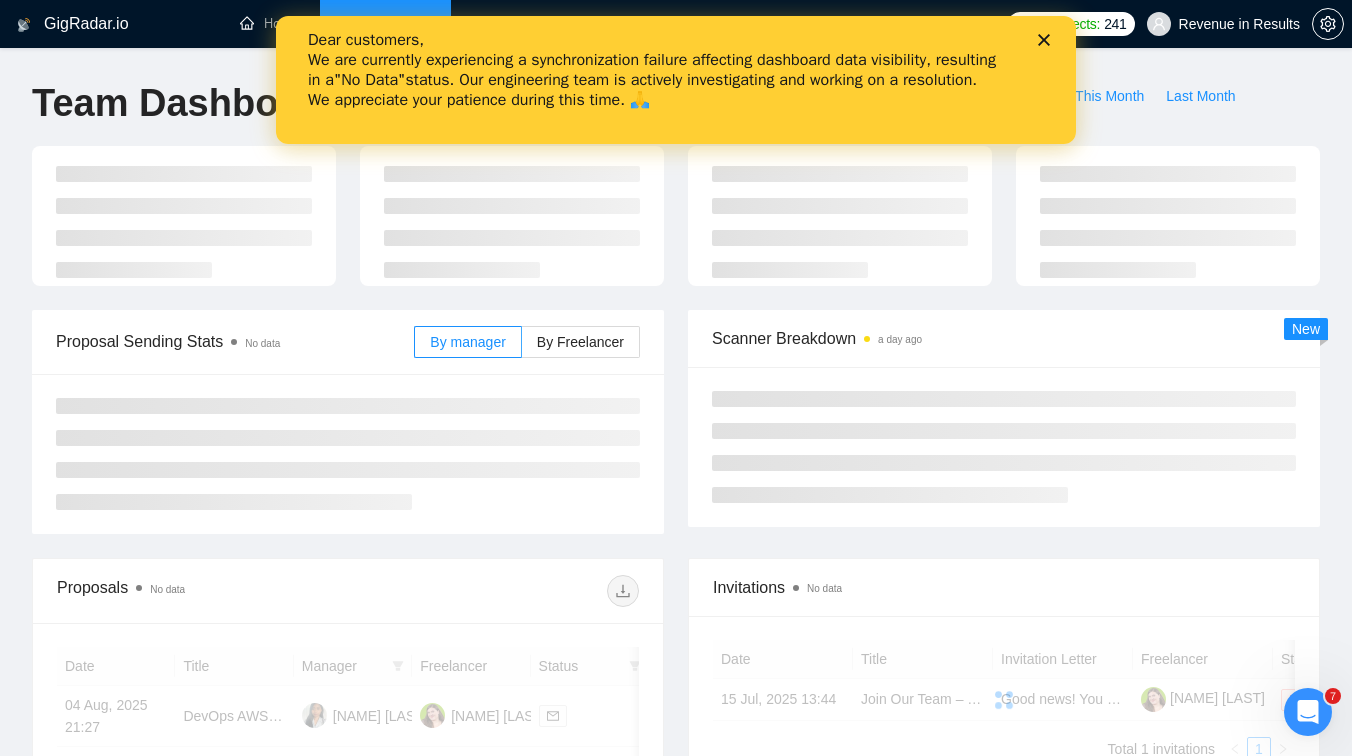 scroll, scrollTop: 0, scrollLeft: 0, axis: both 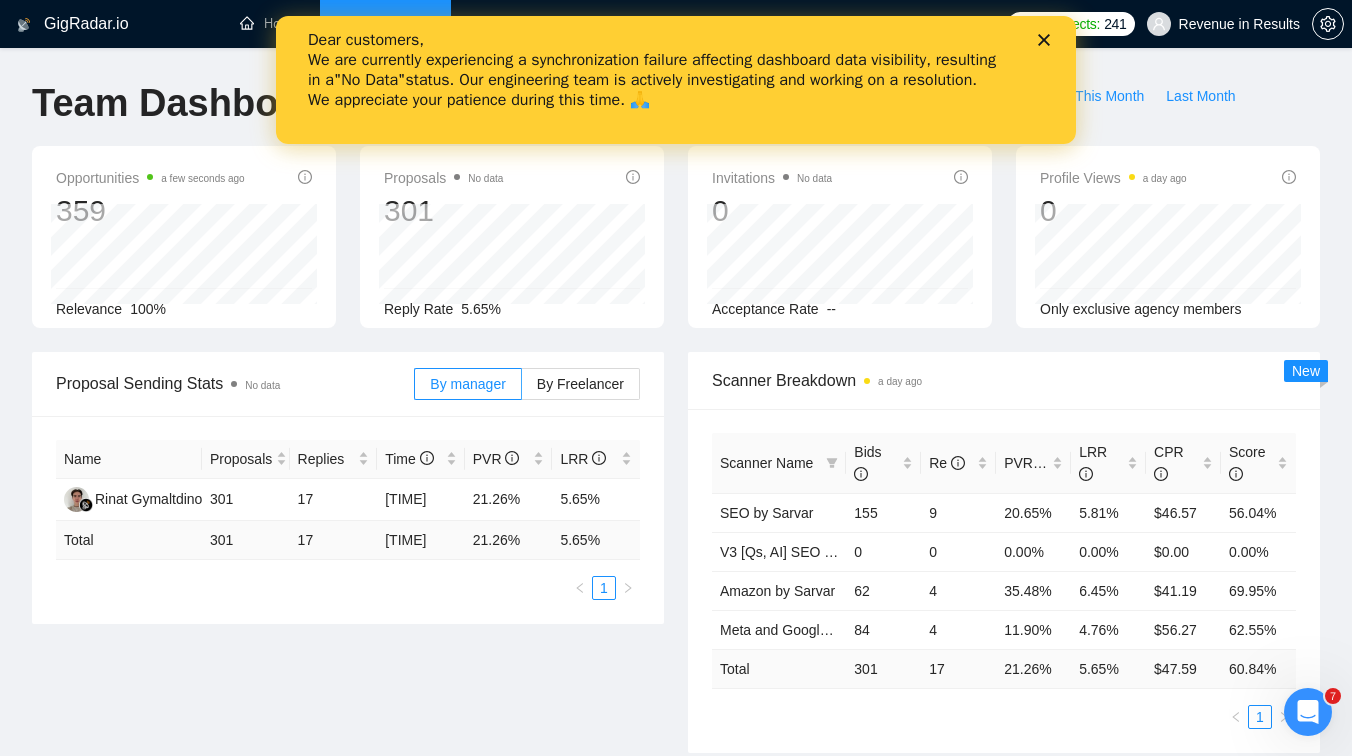 click 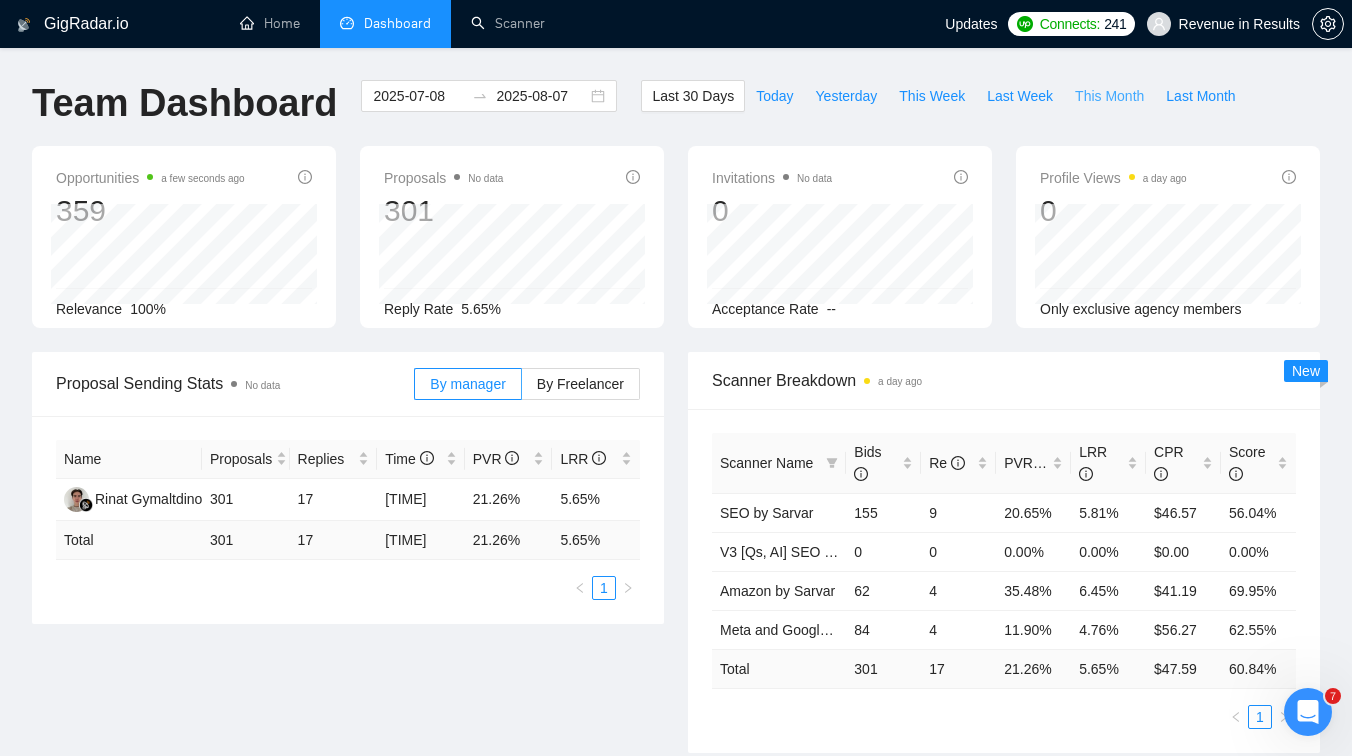 click on "This Month" at bounding box center [1109, 96] 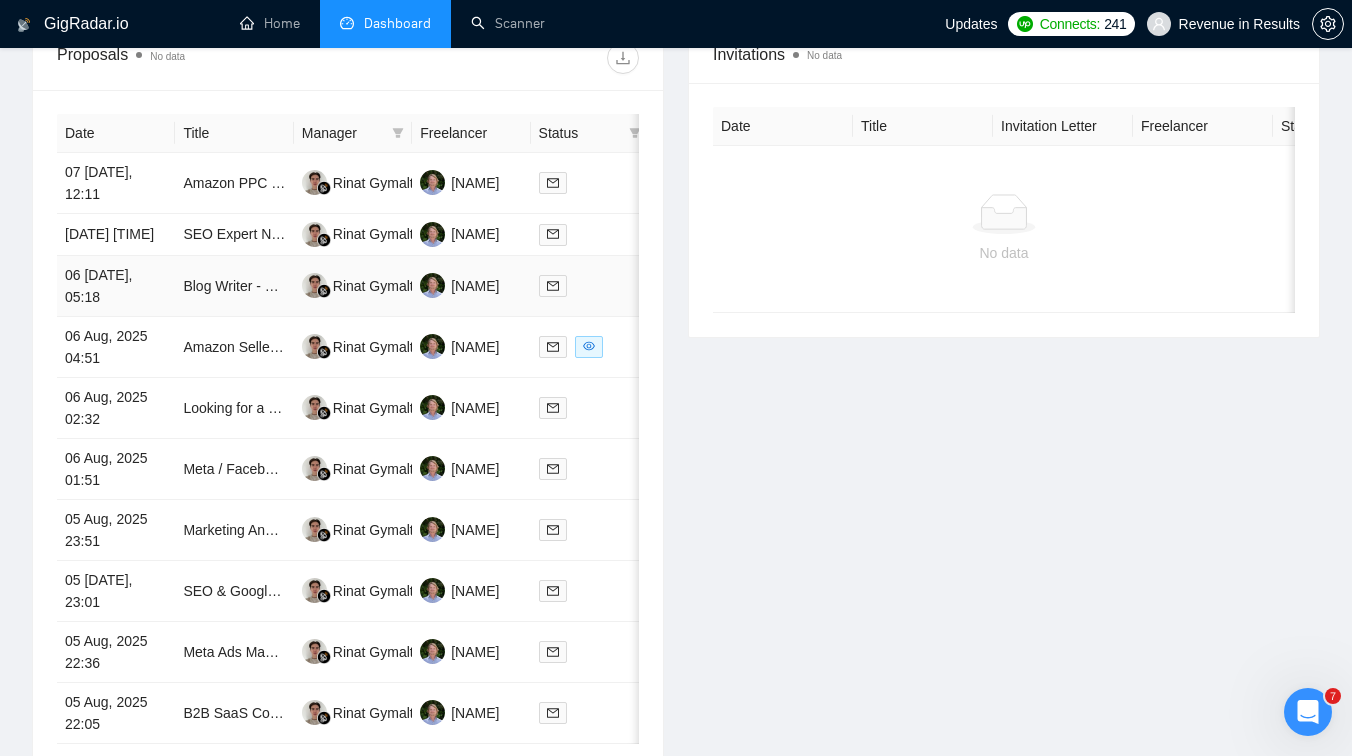 scroll, scrollTop: 786, scrollLeft: 0, axis: vertical 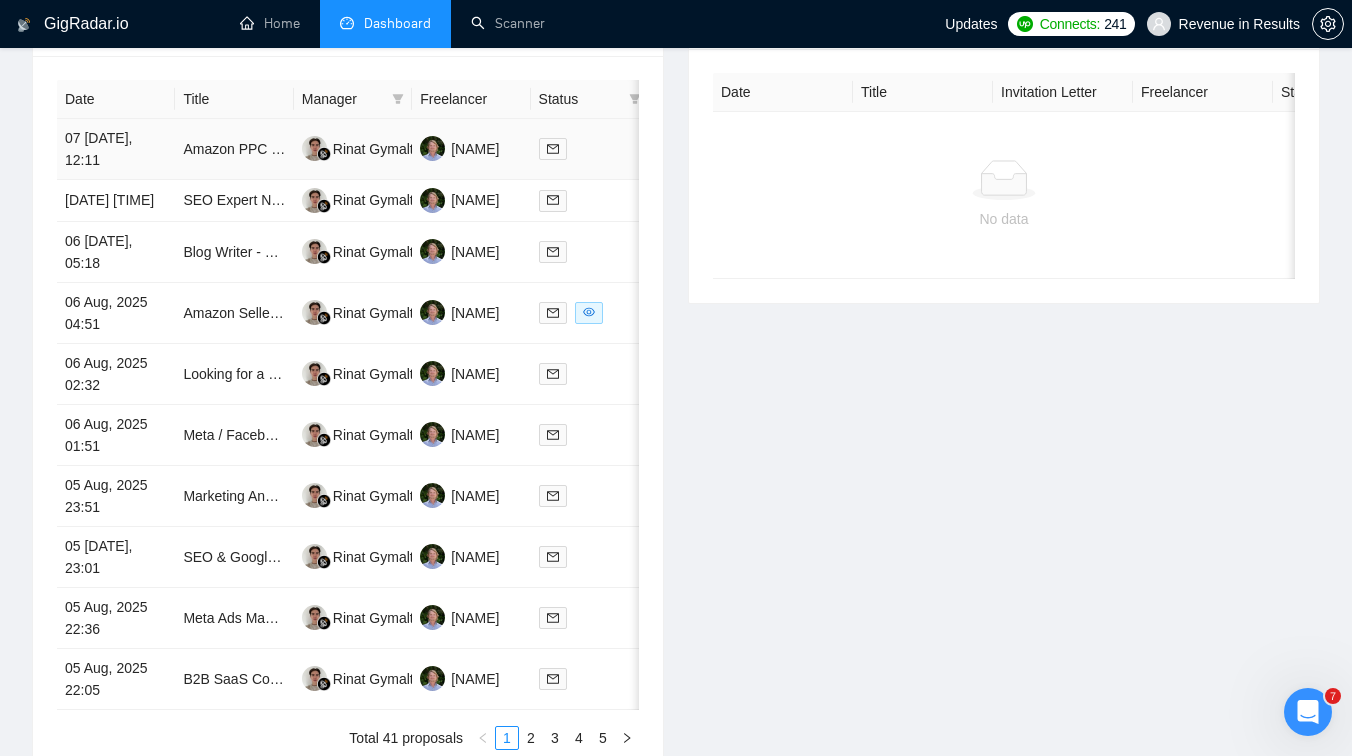 click on "Amazon PPC Campaigns Manager Needed – Audit & Optimize Established US-Based Account" at bounding box center [234, 149] 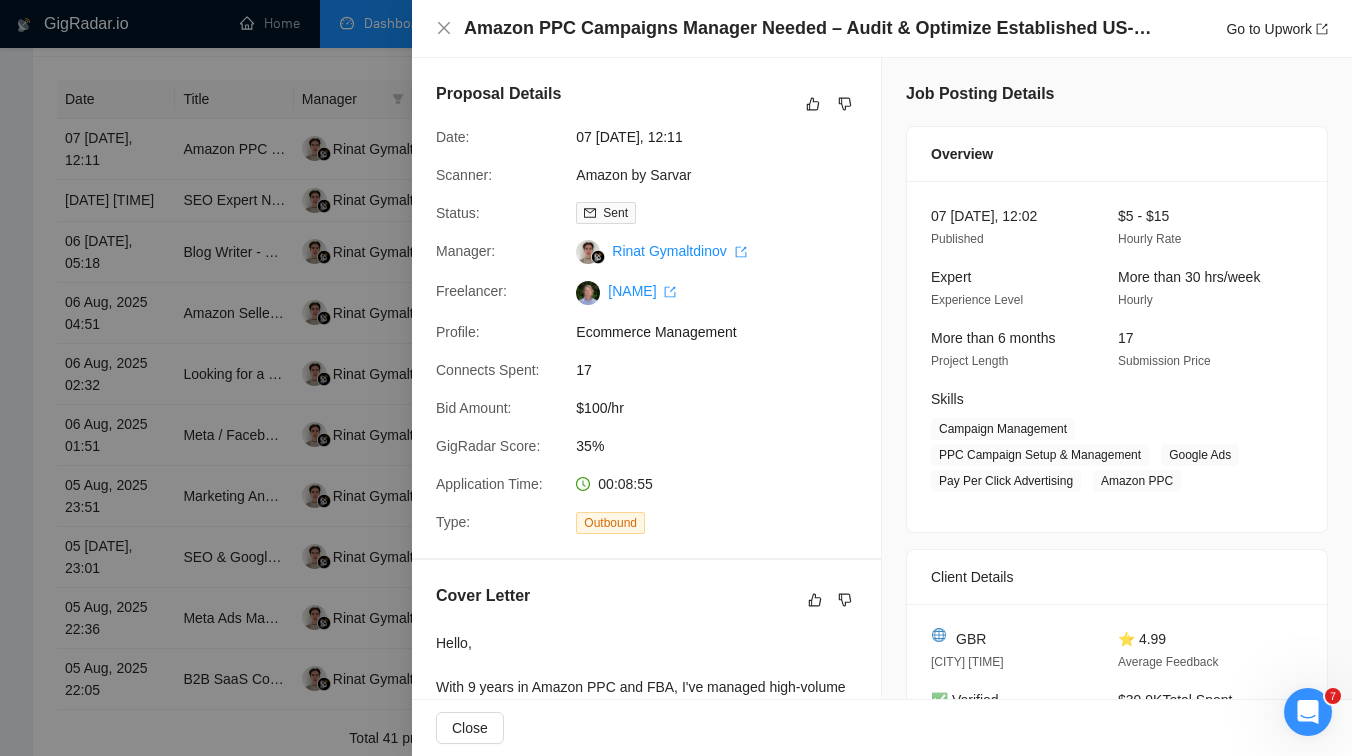 click at bounding box center (676, 378) 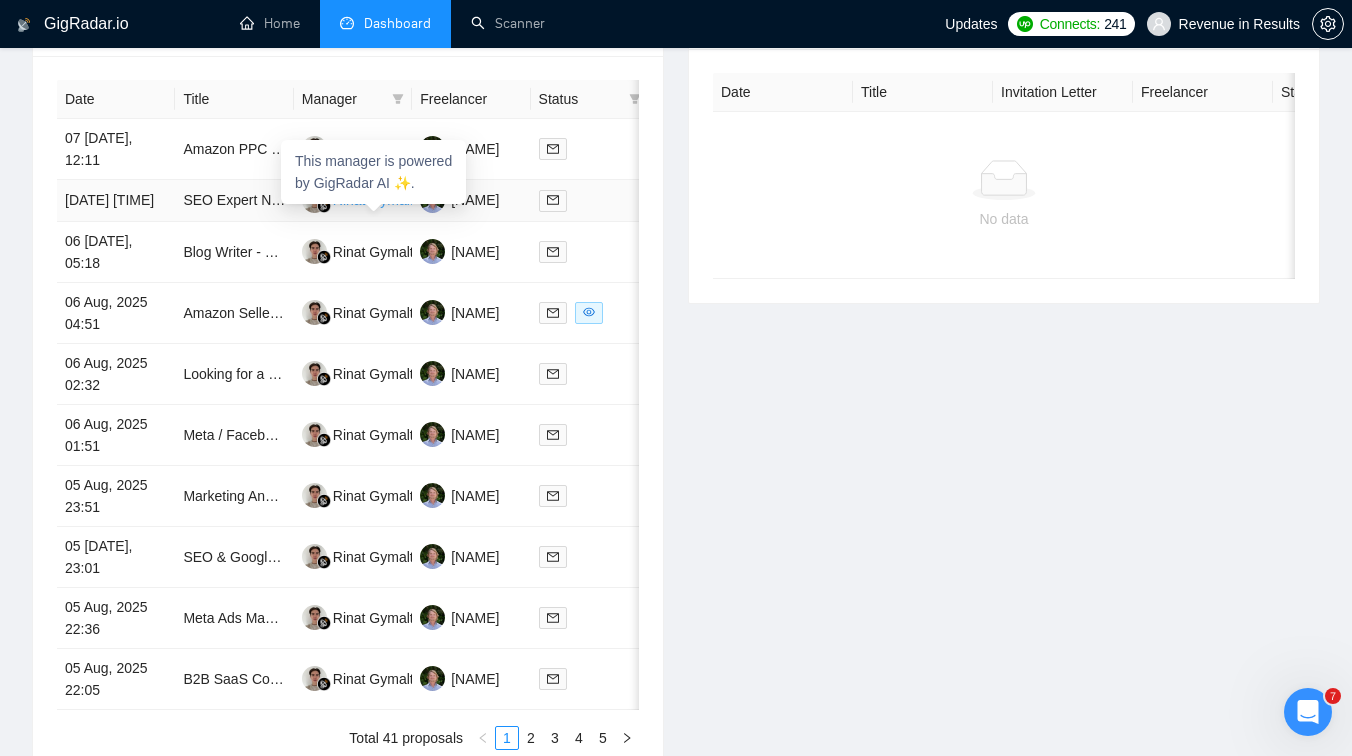 scroll, scrollTop: 0, scrollLeft: 0, axis: both 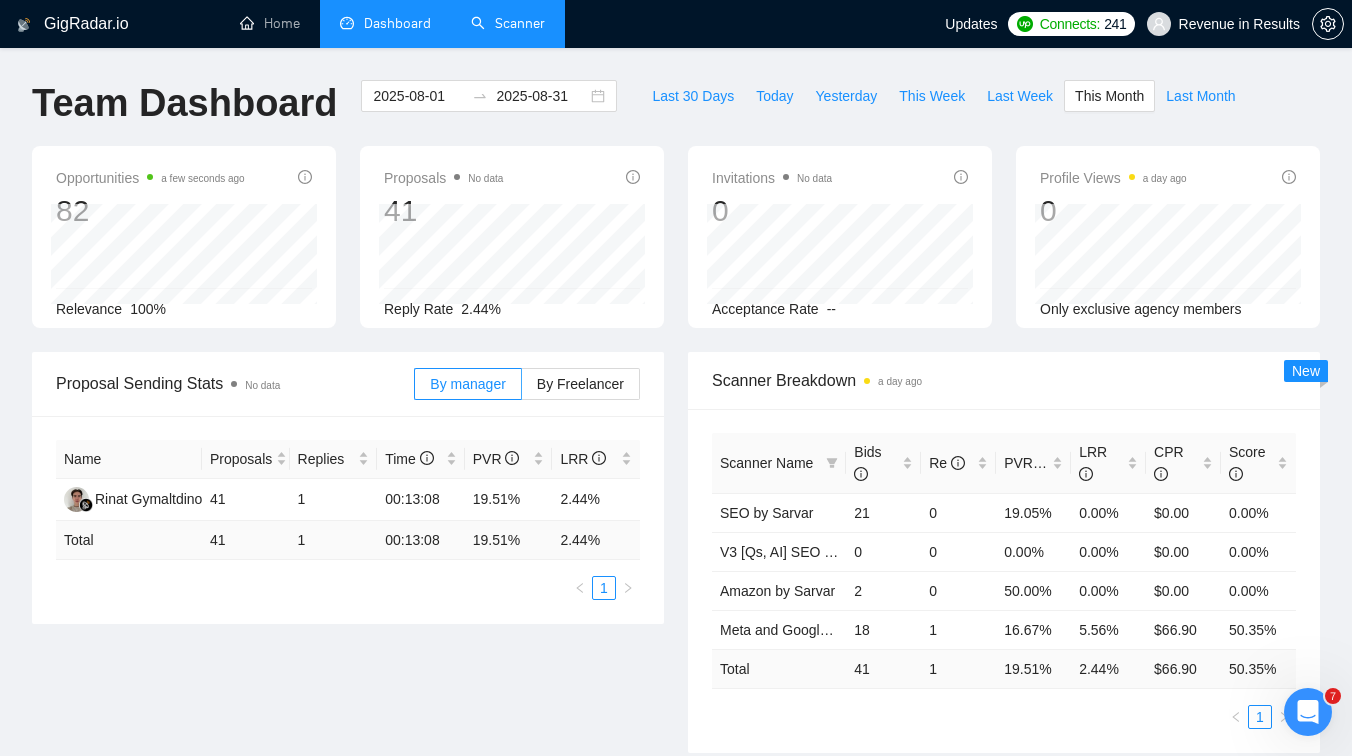 click on "Scanner" at bounding box center [508, 23] 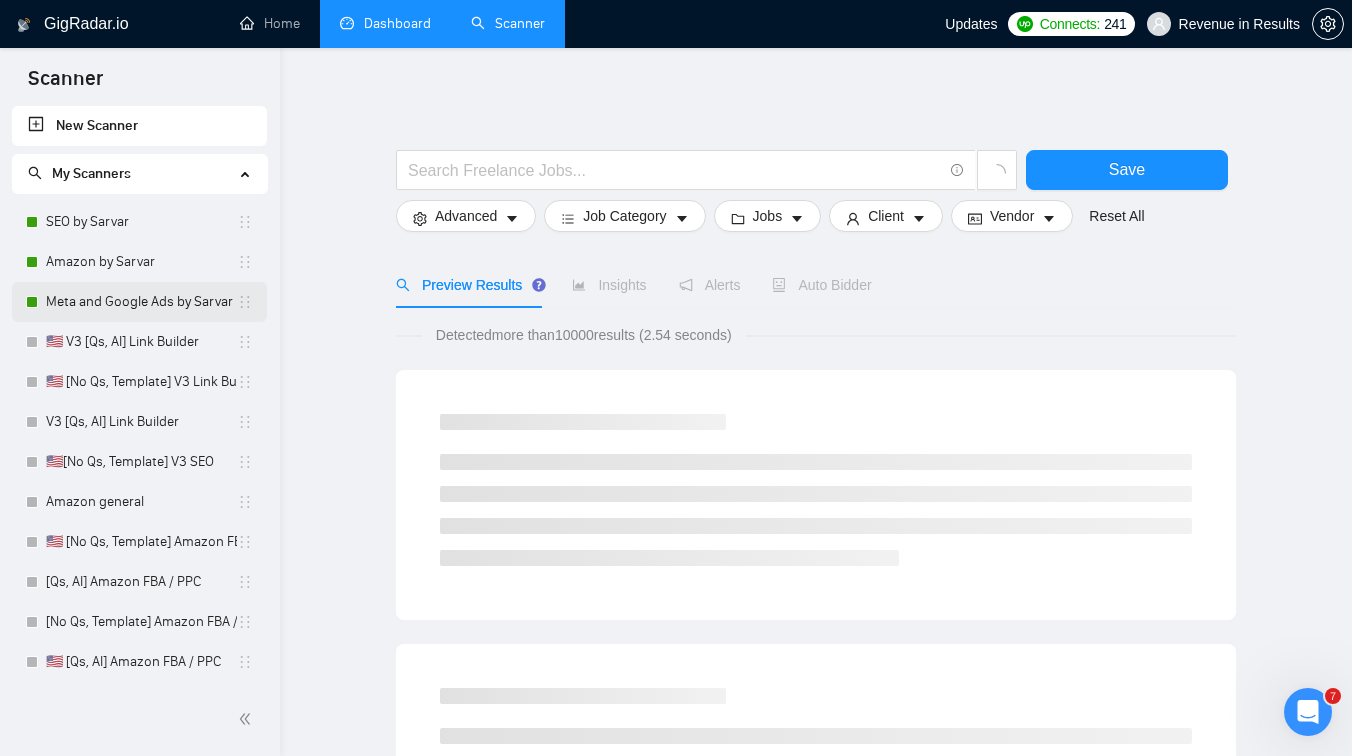 click on "Meta and Google Ads by Sarvar" at bounding box center [141, 302] 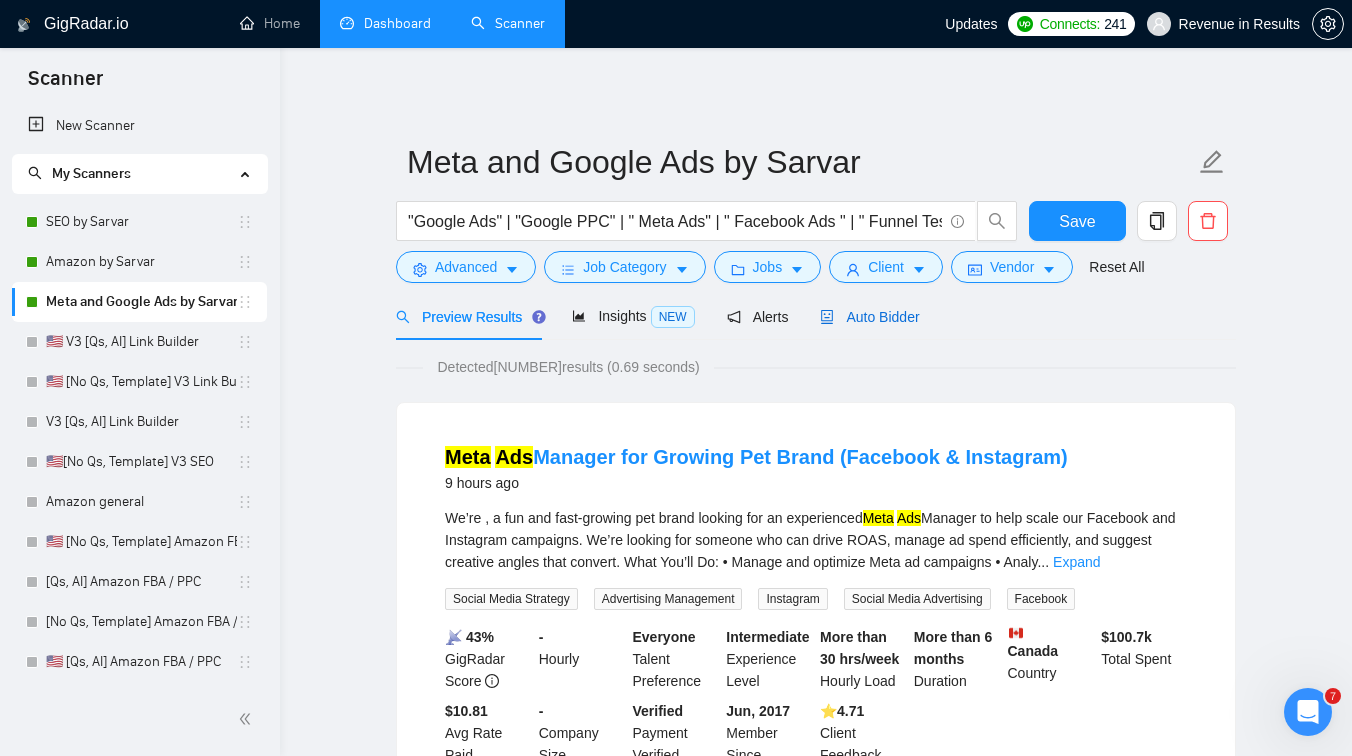 click on "Auto Bidder" at bounding box center [869, 317] 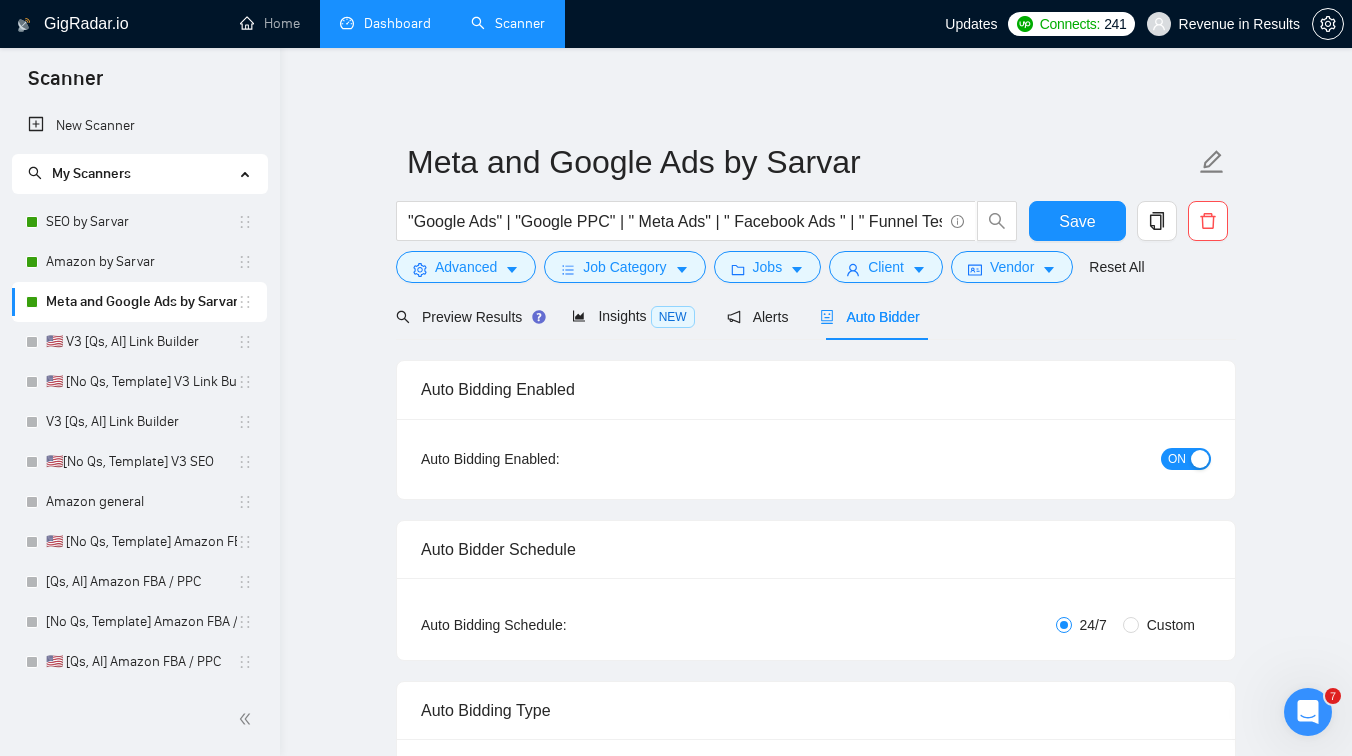 type 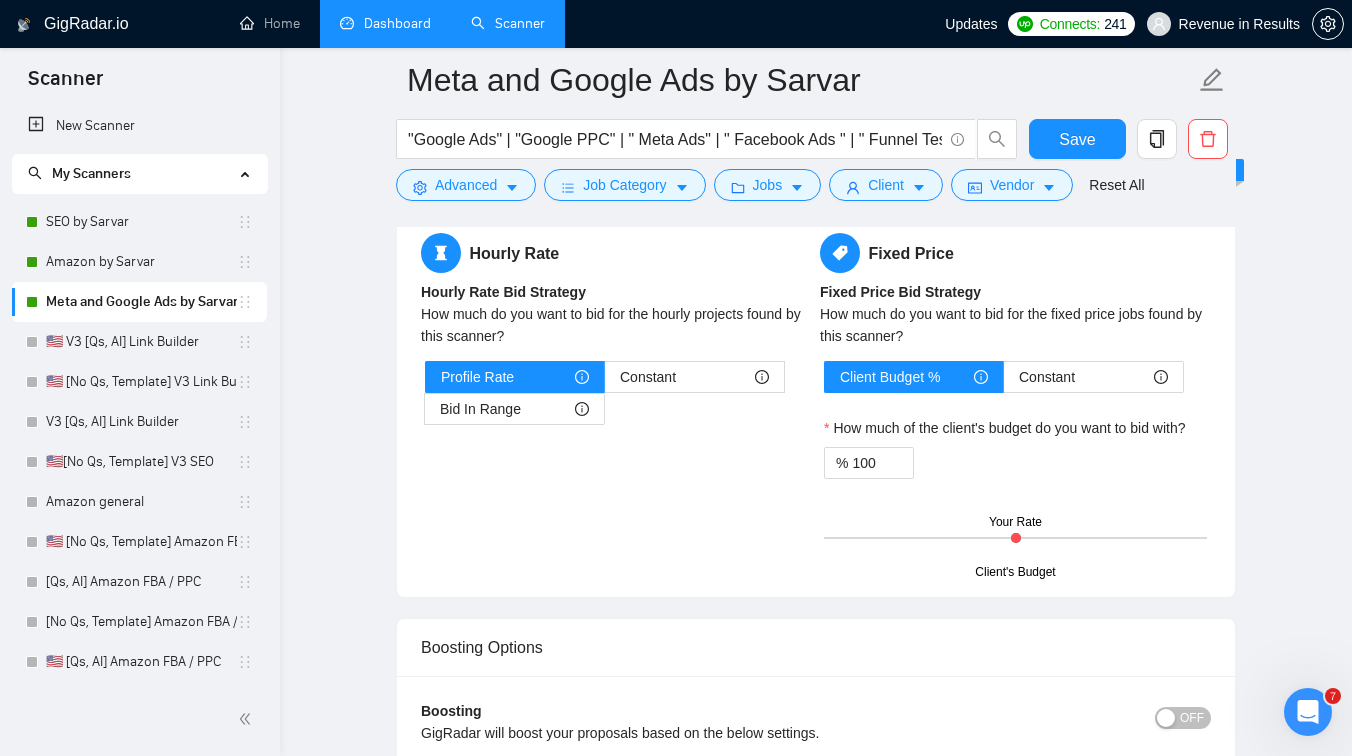 scroll, scrollTop: 3281, scrollLeft: 0, axis: vertical 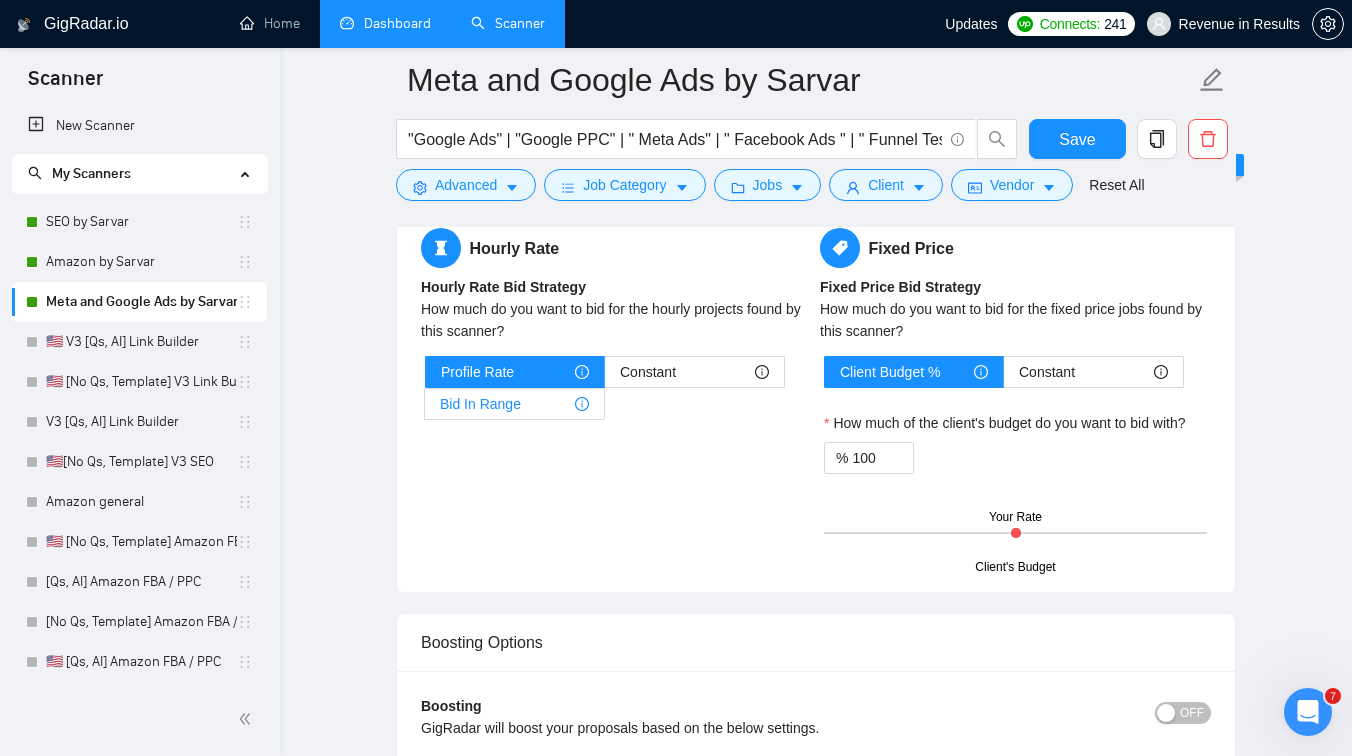 click on "Bid In Range" at bounding box center [514, 404] 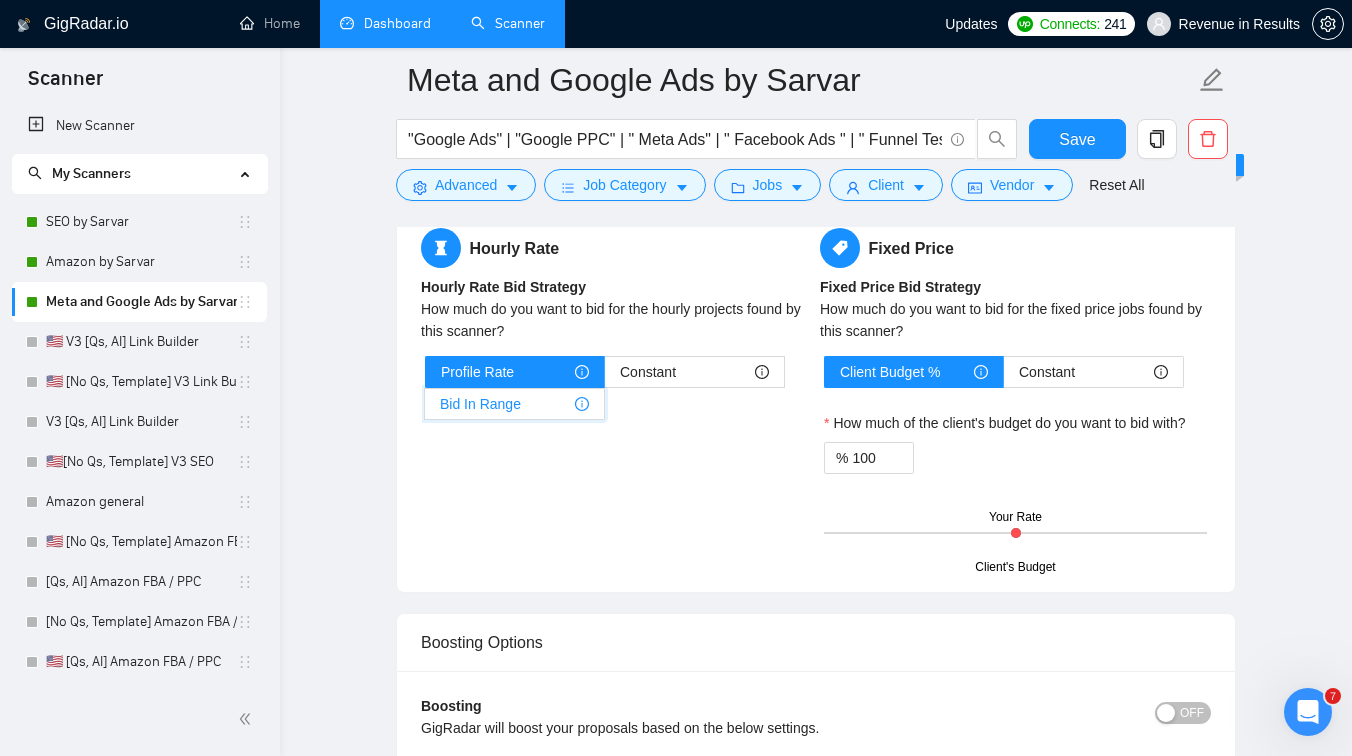 click on "Bid In Range" at bounding box center [425, 409] 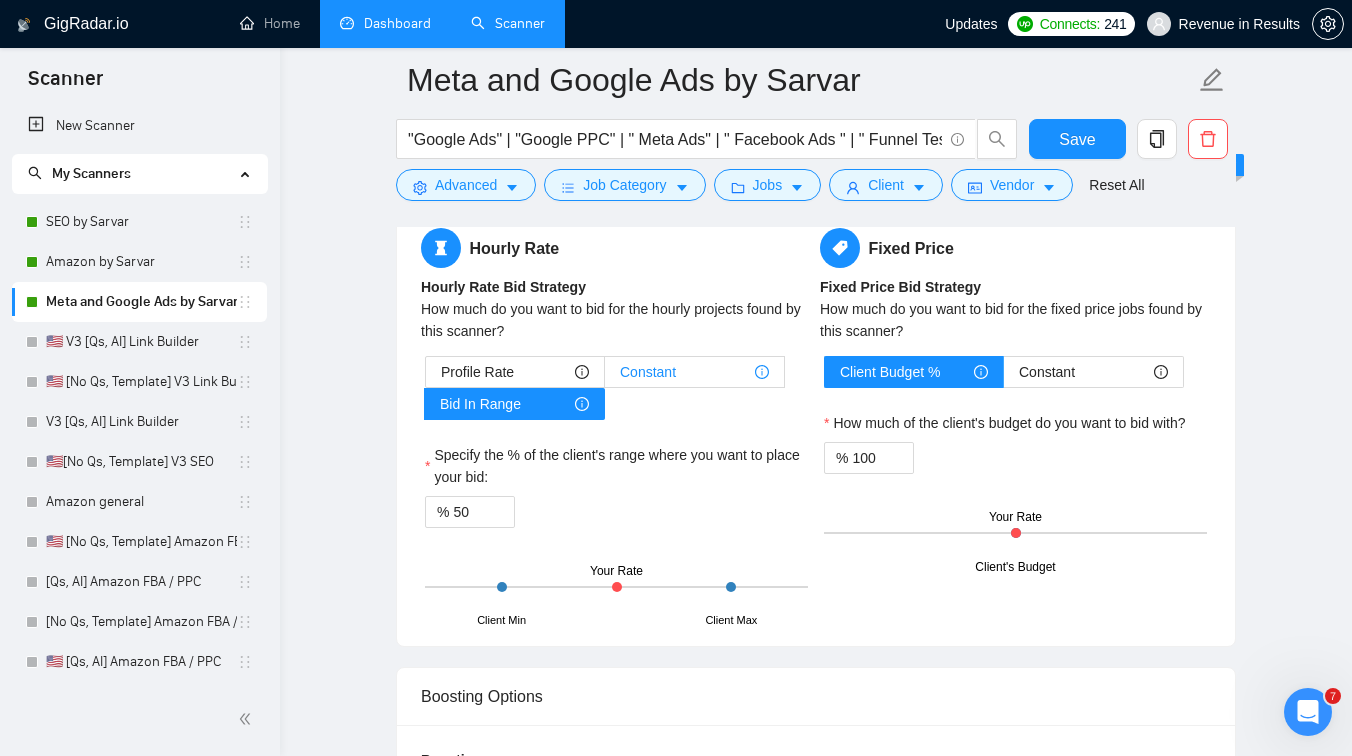 click on "Constant" at bounding box center (648, 372) 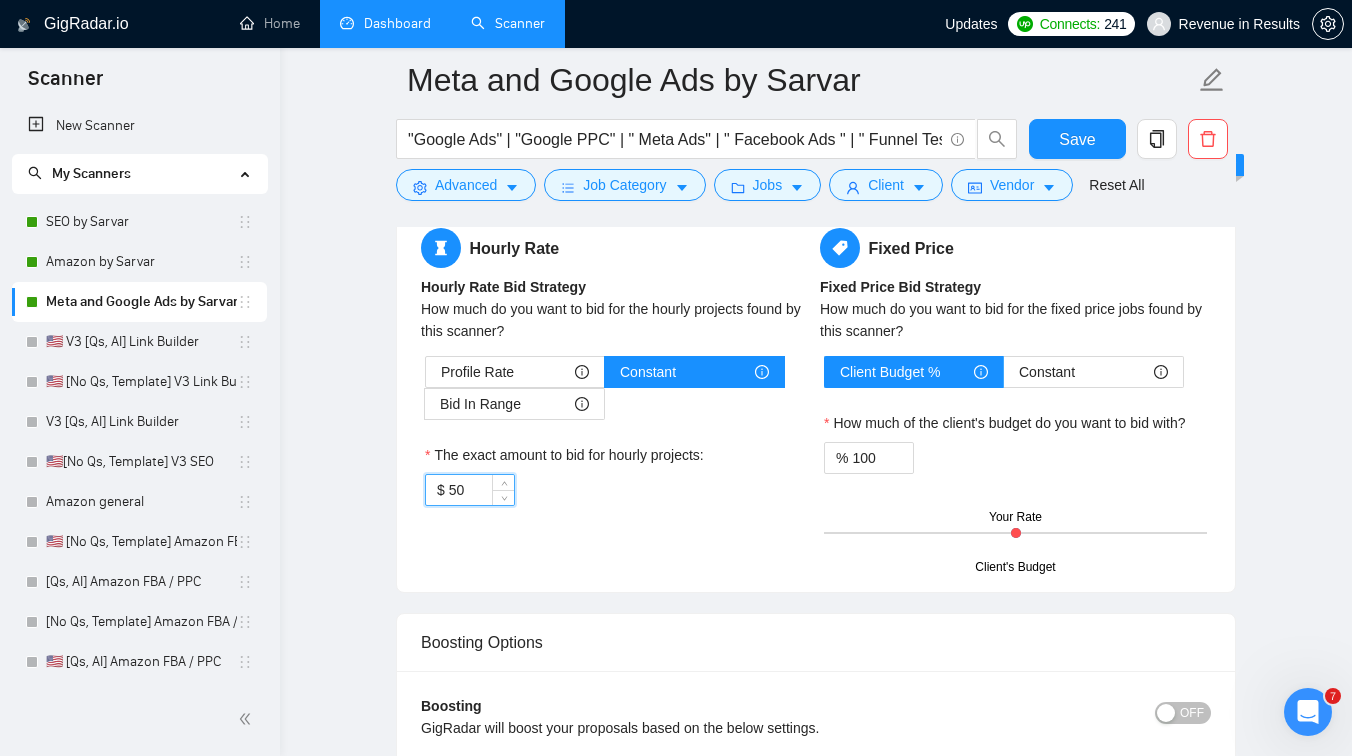 click on "50" at bounding box center (481, 490) 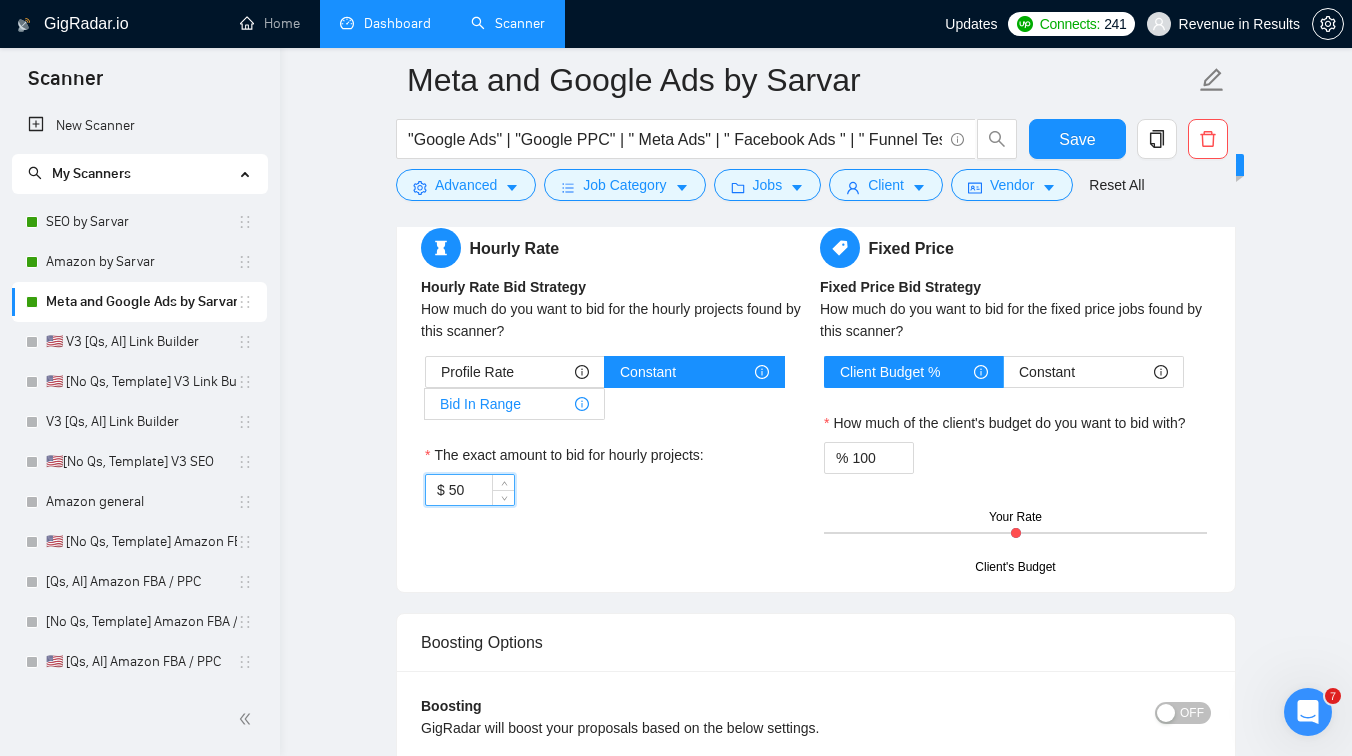 click on "Bid In Range" at bounding box center (514, 404) 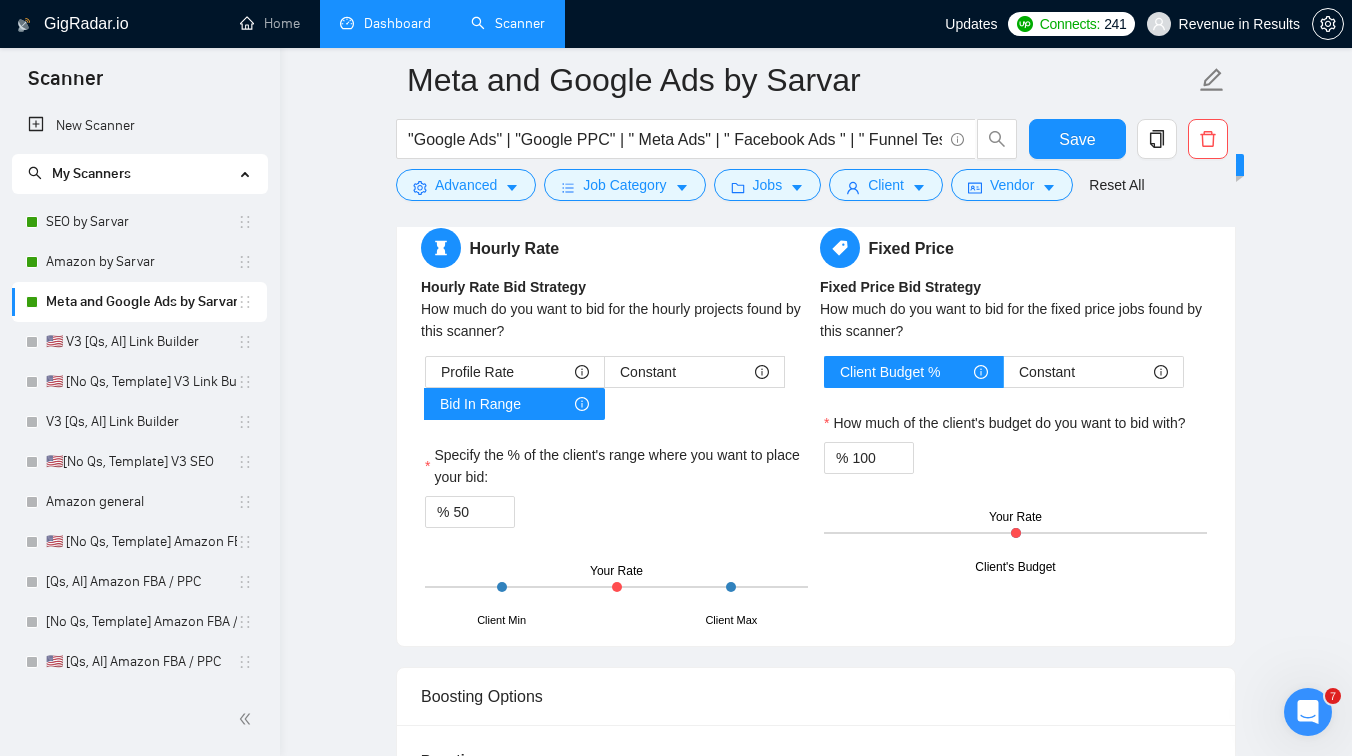 drag, startPoint x: 618, startPoint y: 588, endPoint x: 640, endPoint y: 588, distance: 22 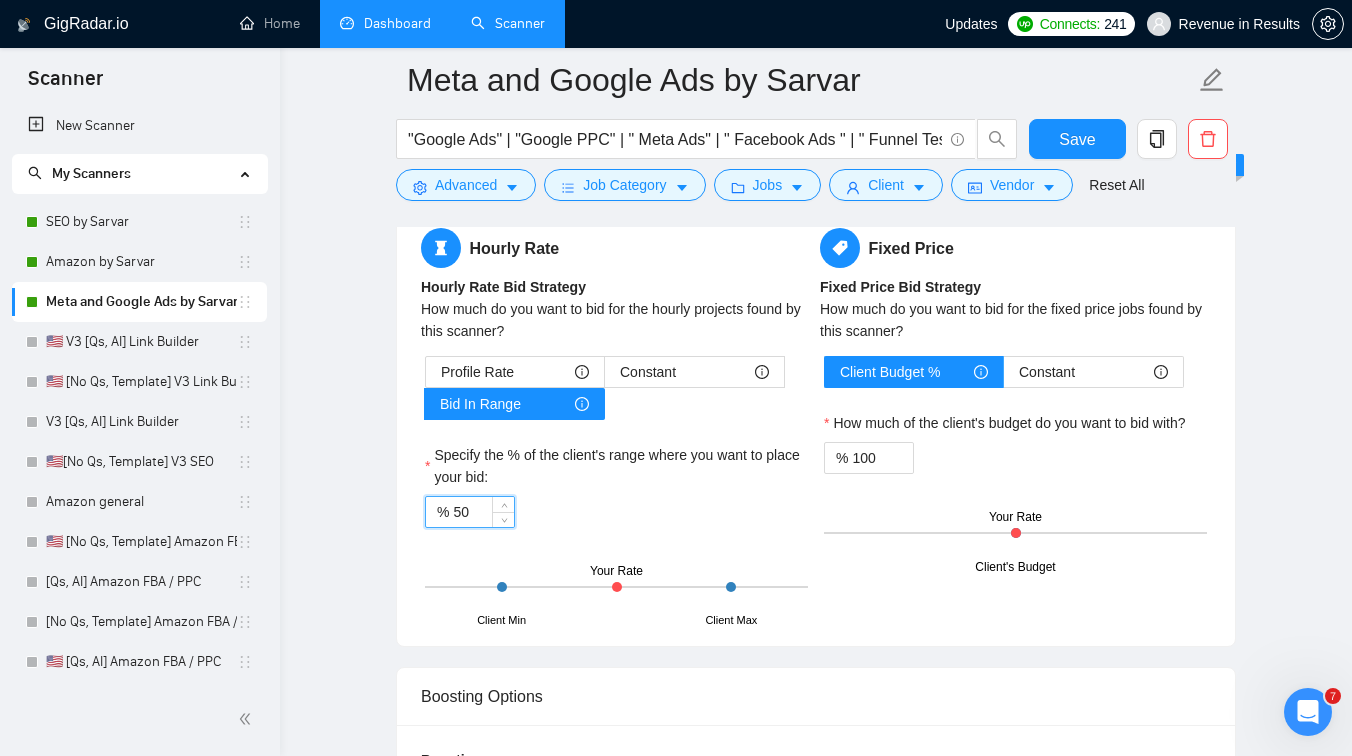 click on "50" at bounding box center (483, 512) 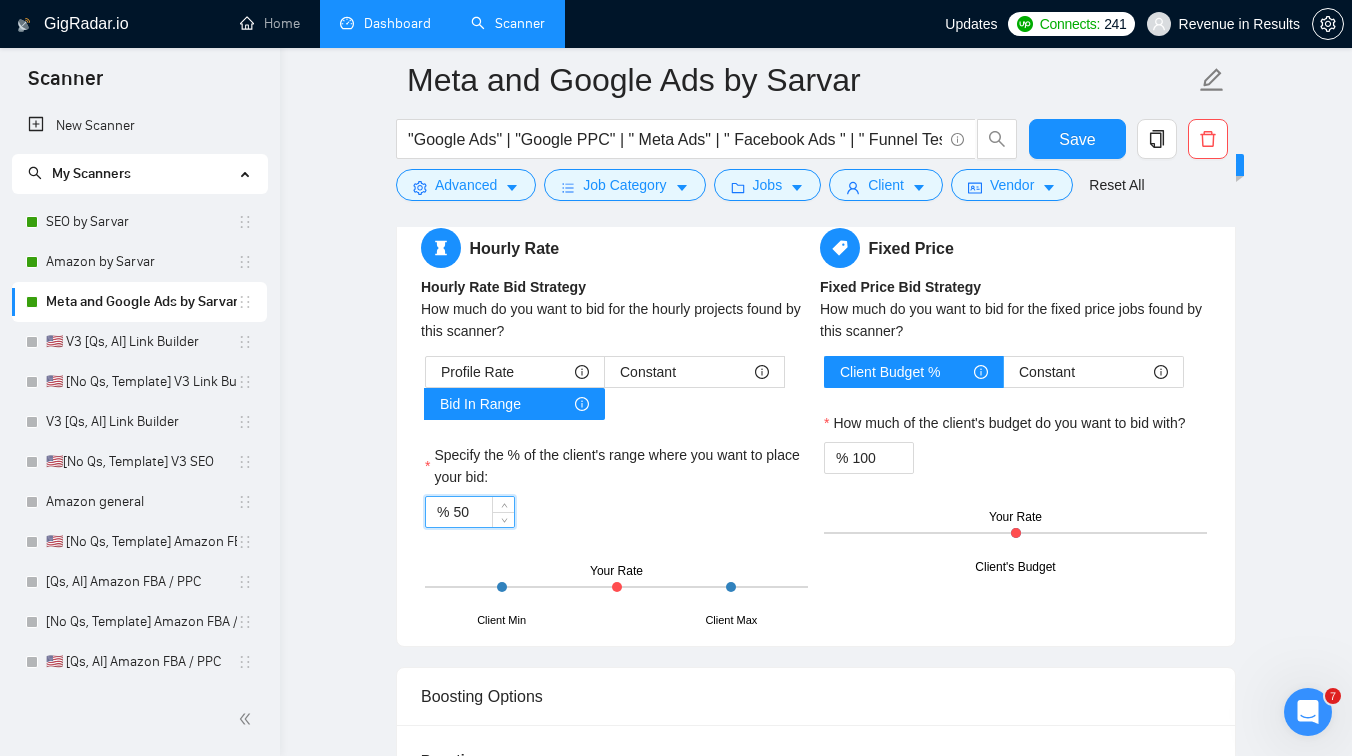 drag, startPoint x: 470, startPoint y: 510, endPoint x: 456, endPoint y: 511, distance: 14.035668 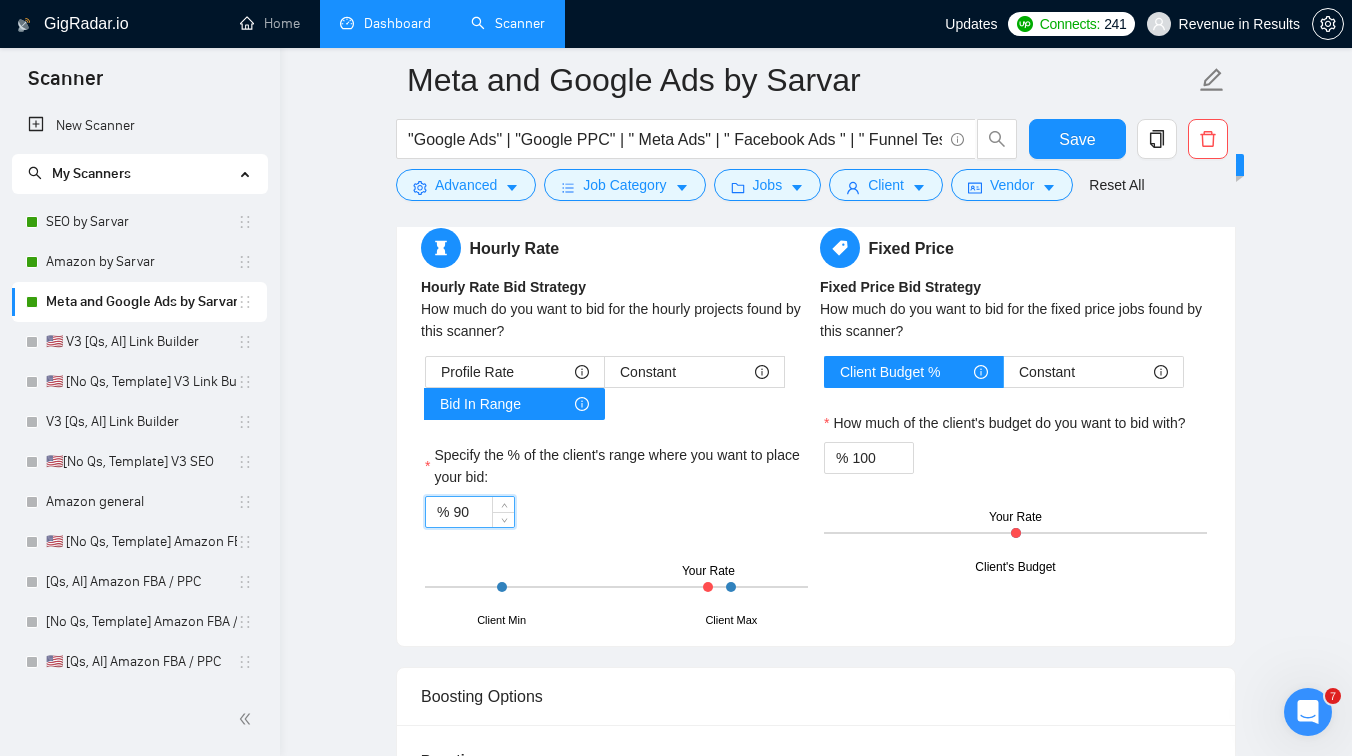 click on "% 90" at bounding box center [616, 512] 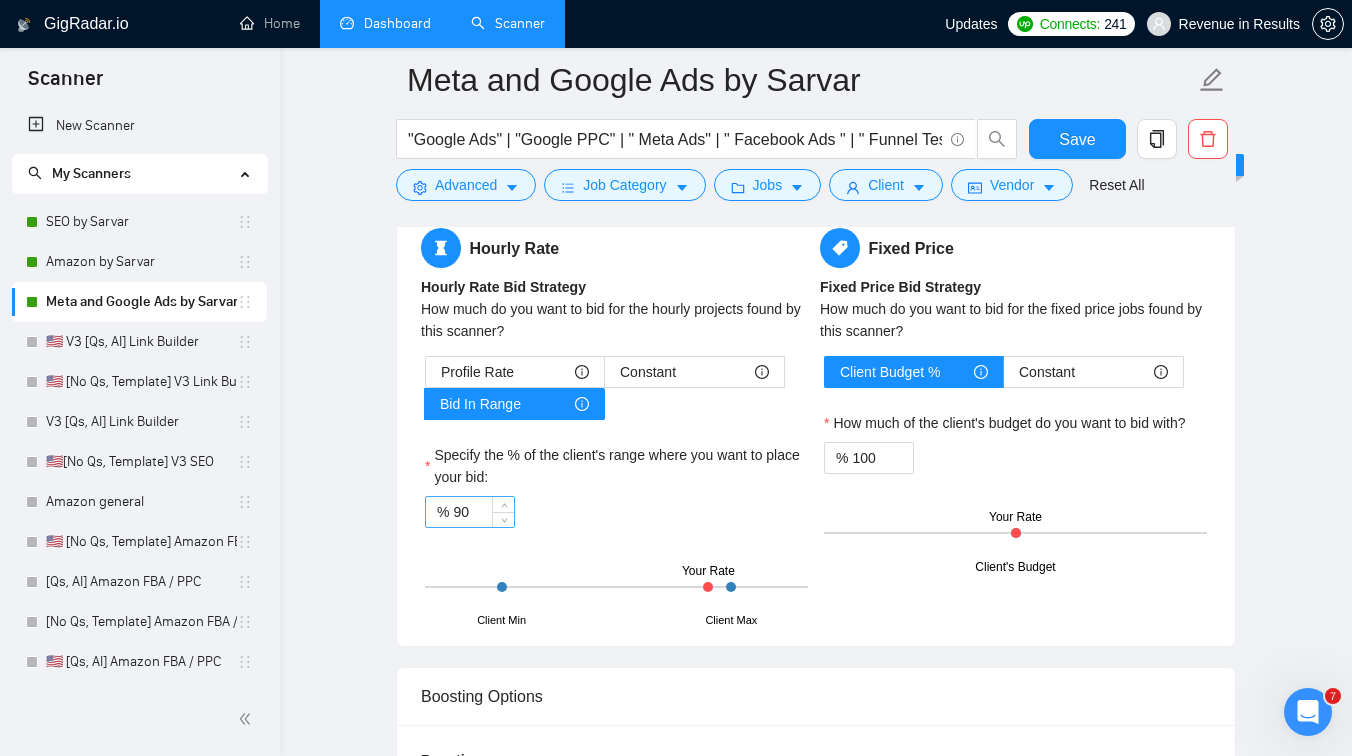 click on "90" at bounding box center (483, 512) 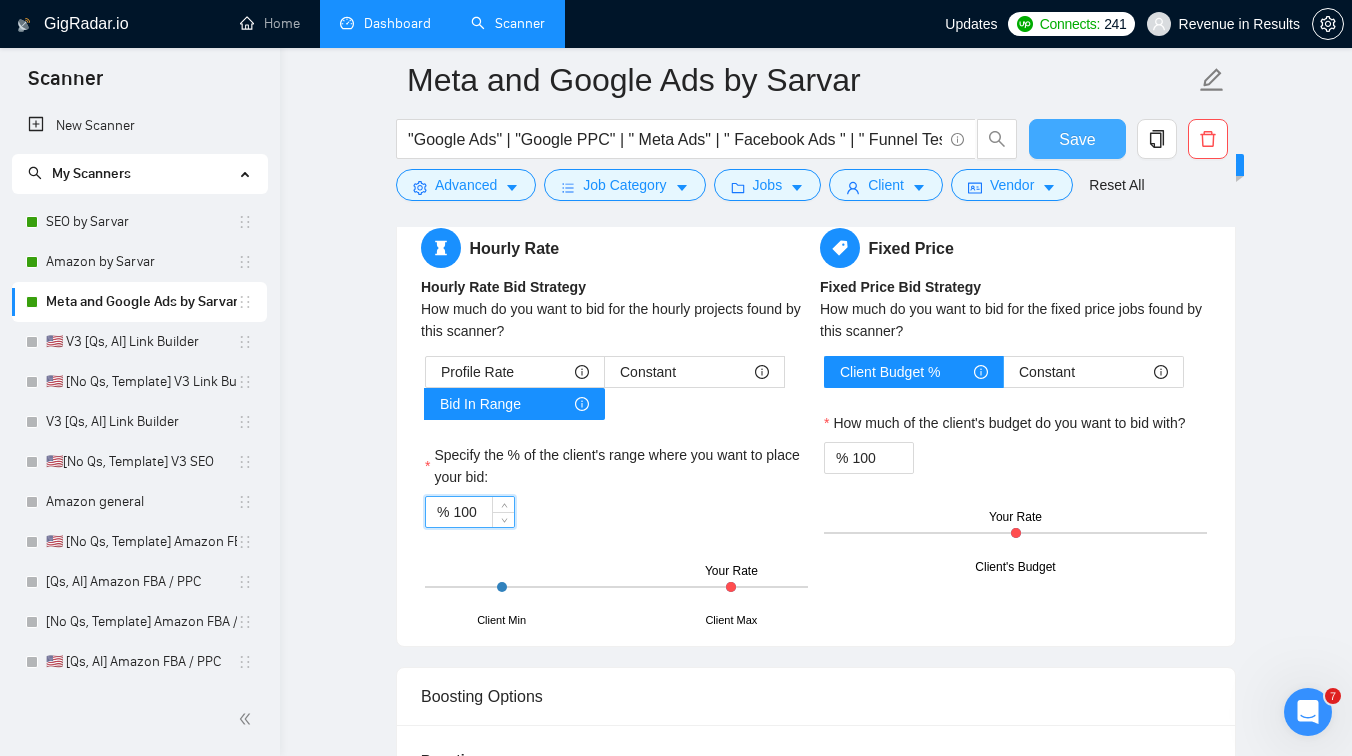 type on "100" 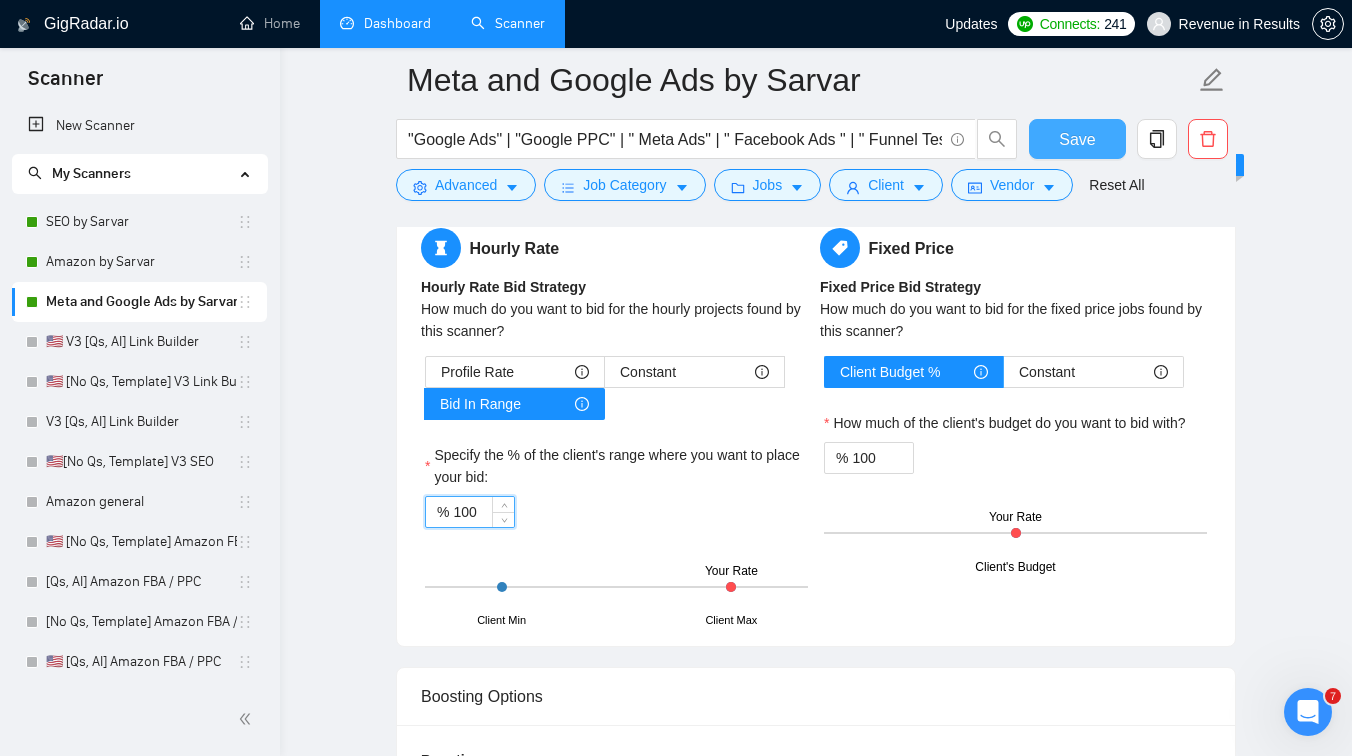 click on "Save" at bounding box center (1077, 139) 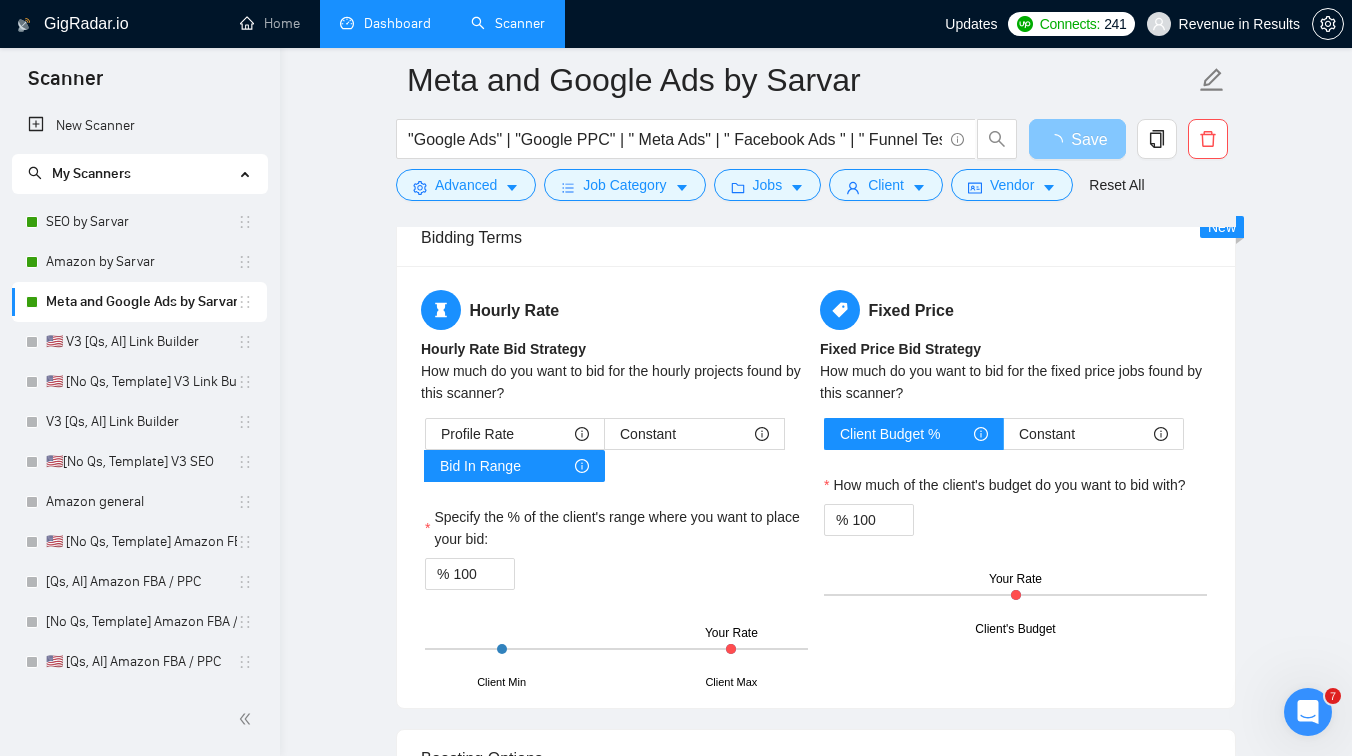 scroll, scrollTop: 3226, scrollLeft: 0, axis: vertical 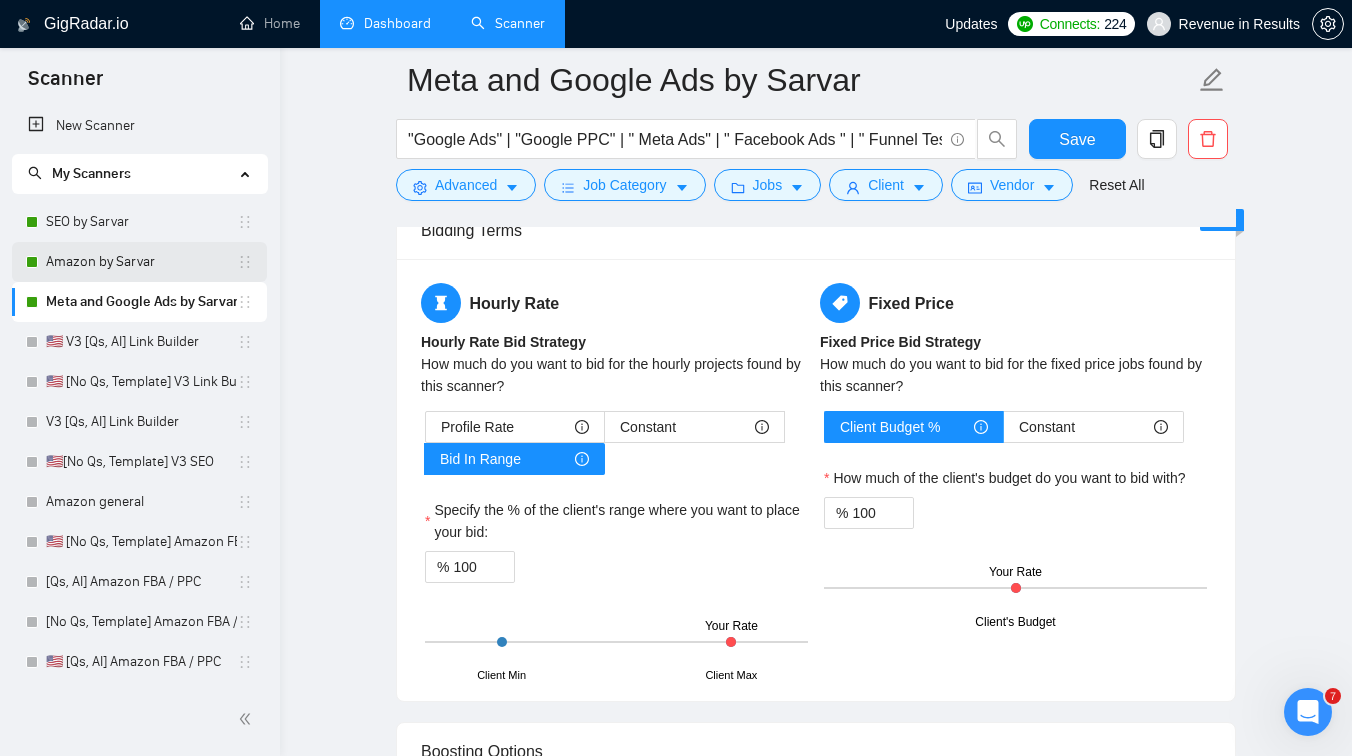 click on "Amazon by Sarvar" at bounding box center (141, 262) 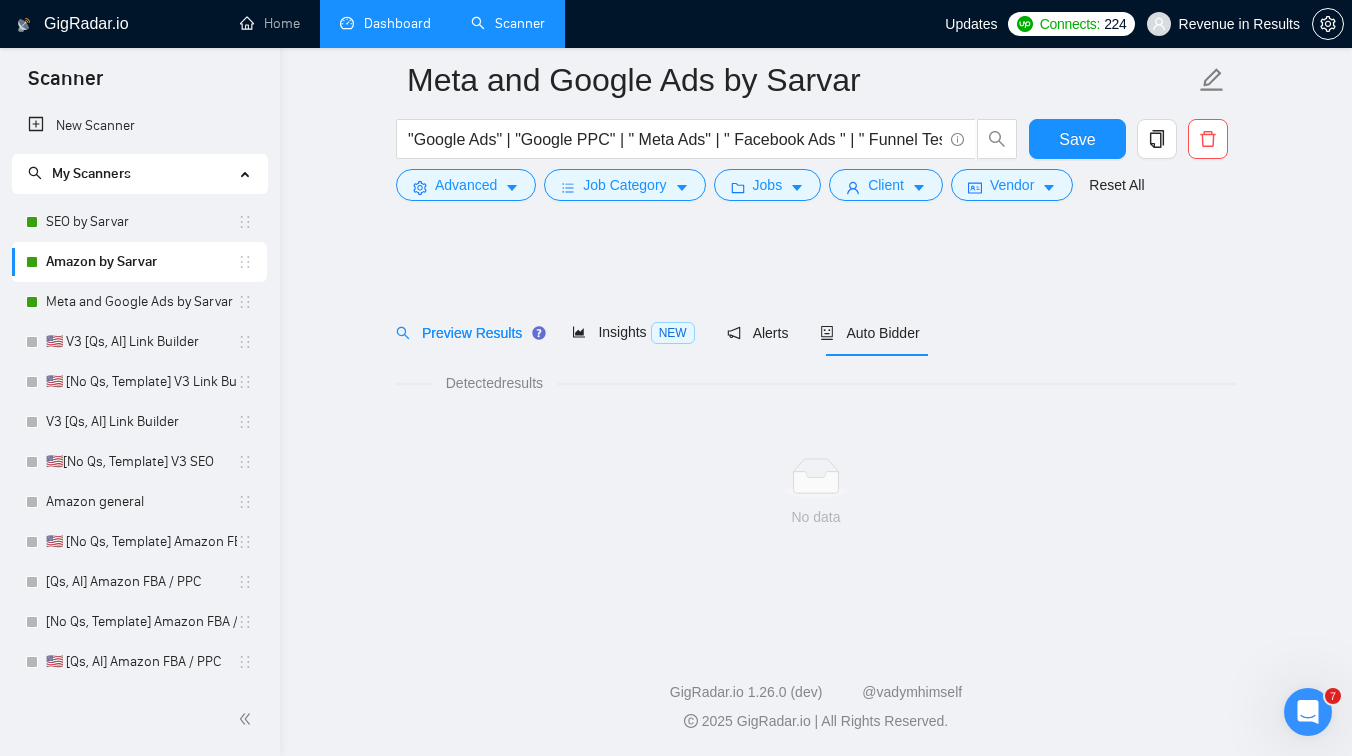 scroll, scrollTop: 0, scrollLeft: 0, axis: both 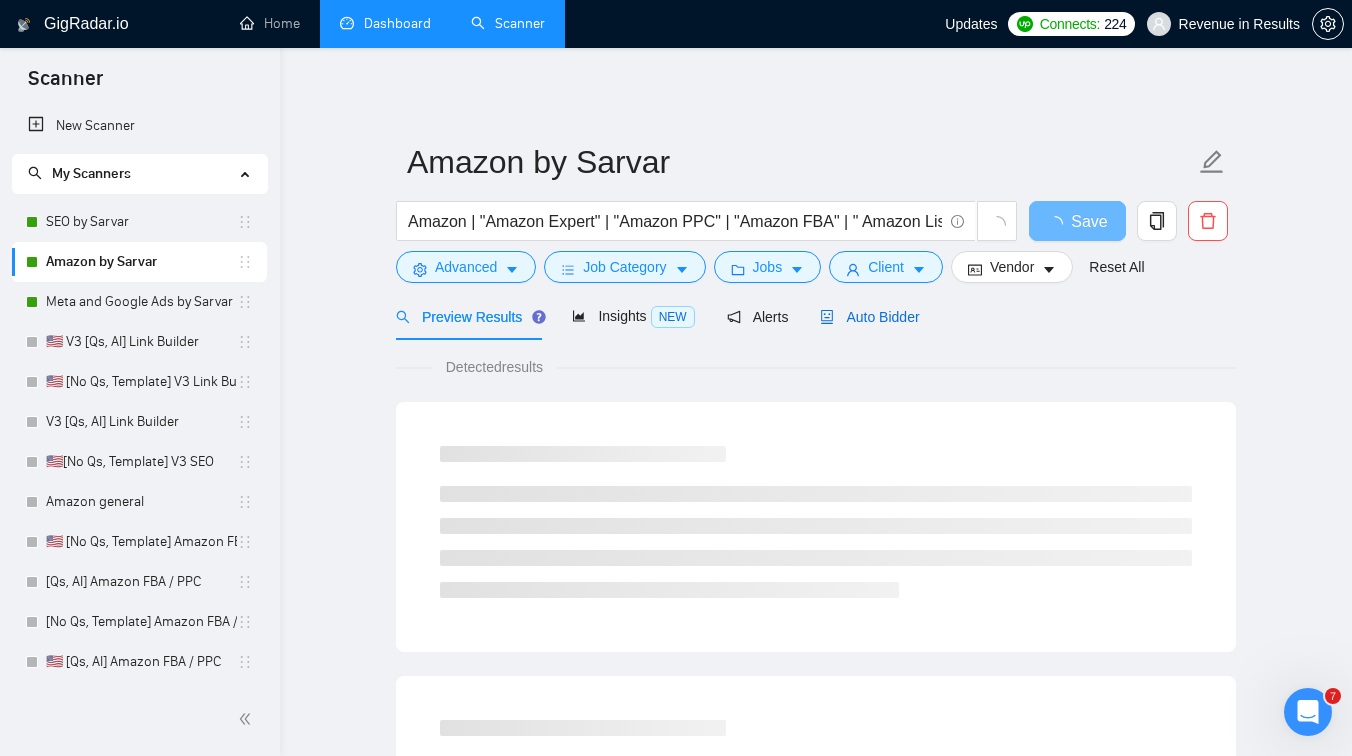 click on "Auto Bidder" at bounding box center [869, 317] 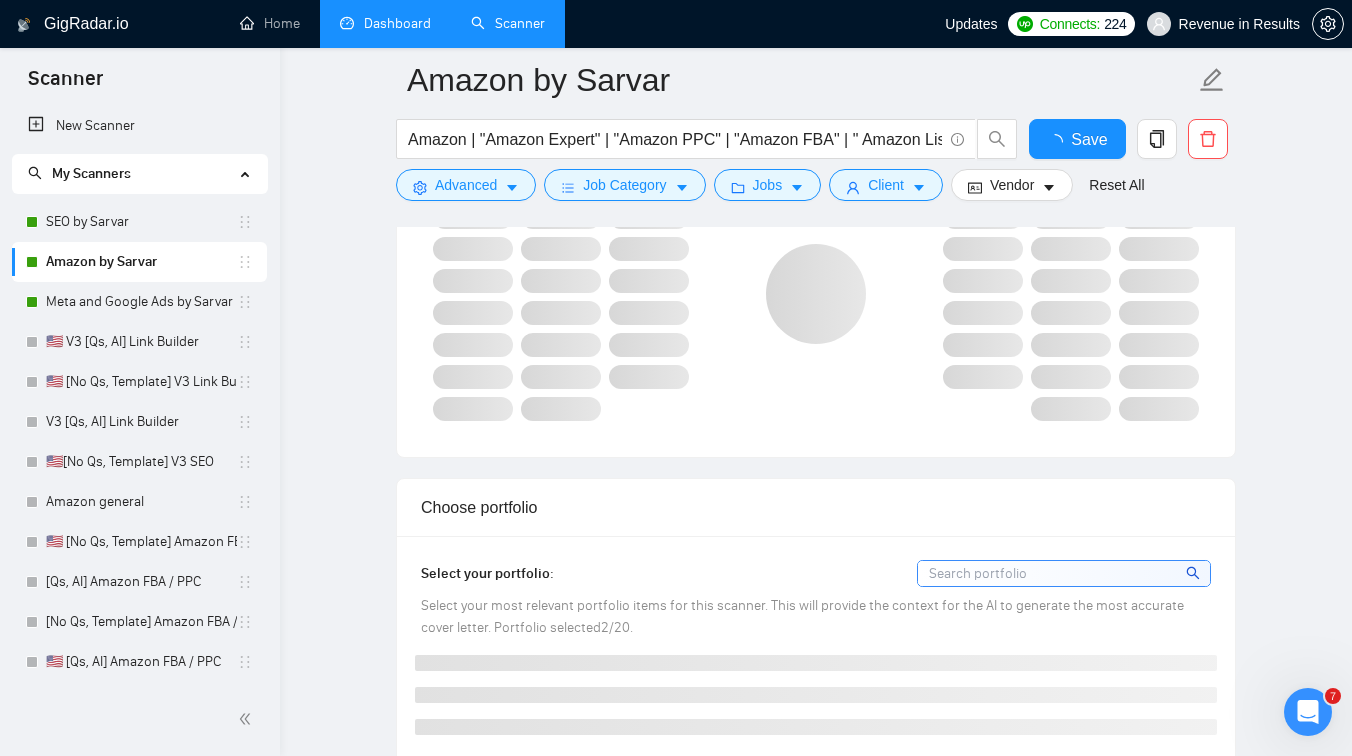 type 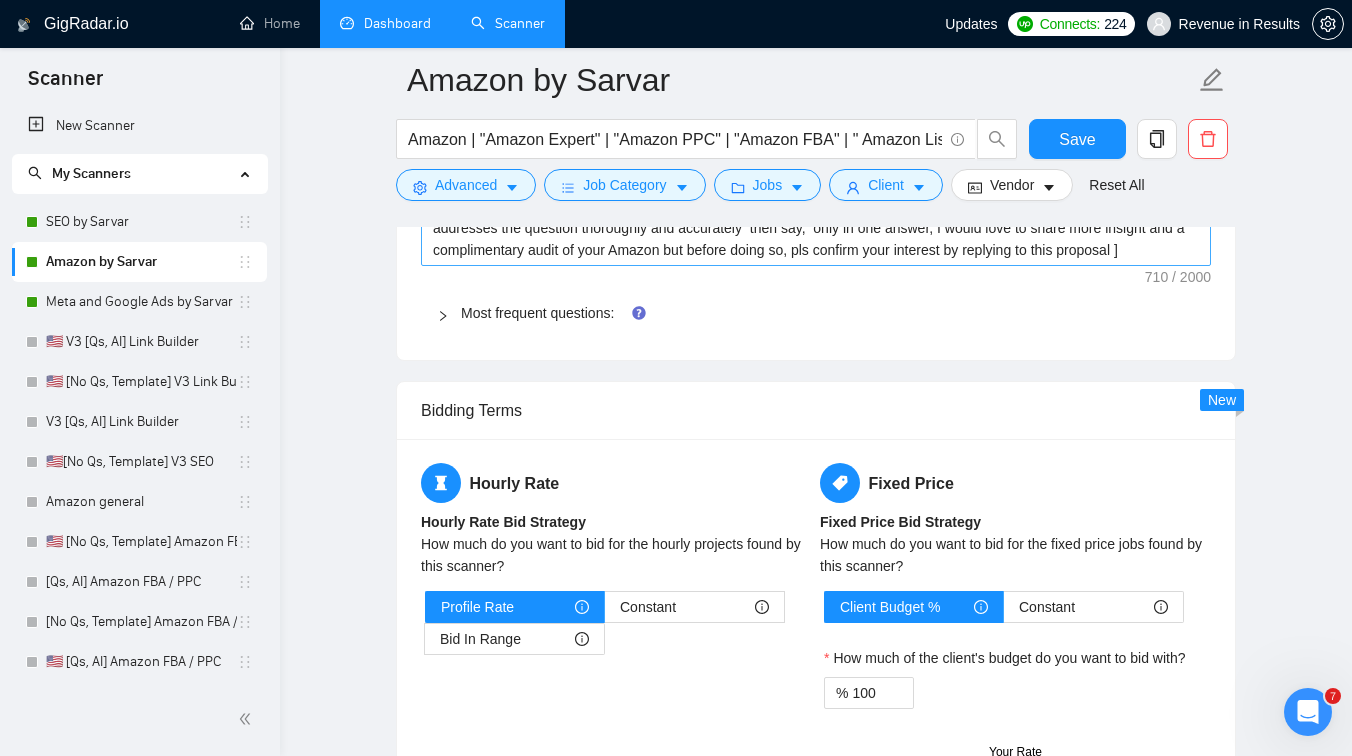 scroll, scrollTop: 3300, scrollLeft: 0, axis: vertical 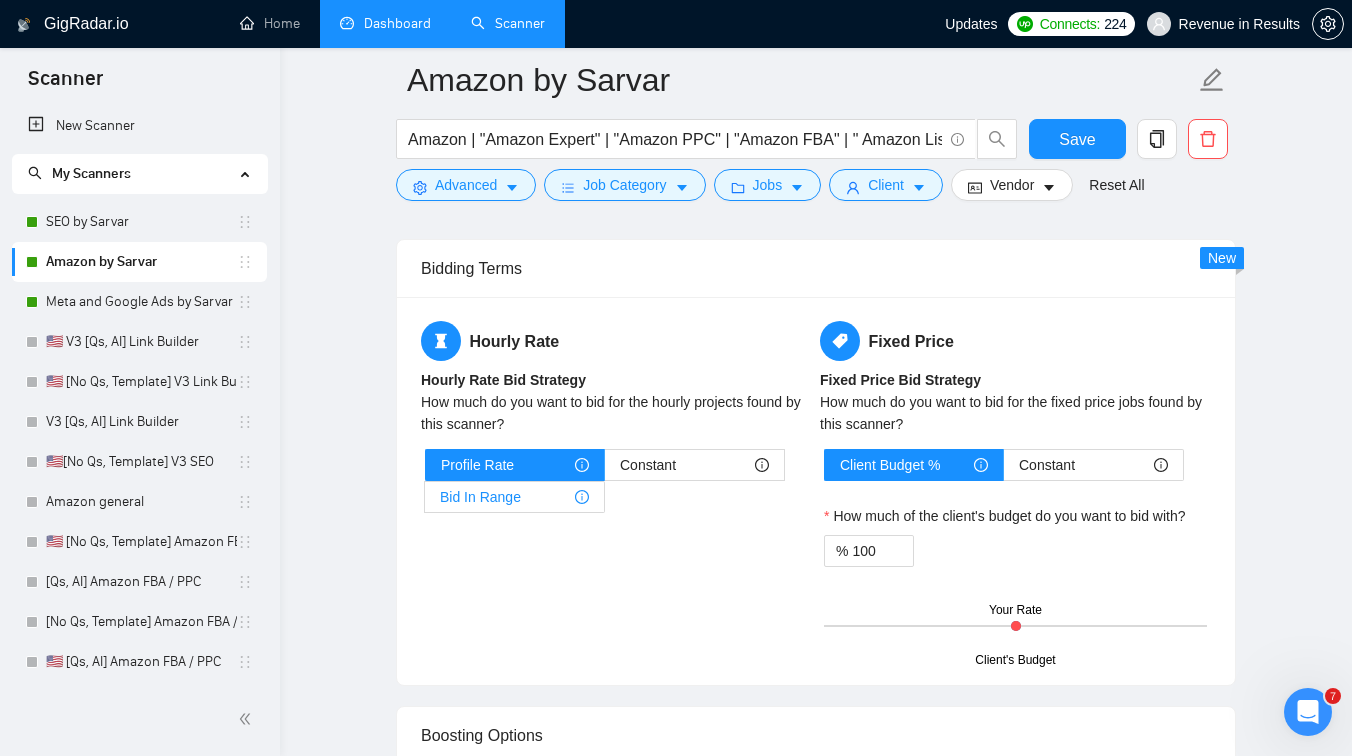 click on "Bid In Range" at bounding box center [514, 497] 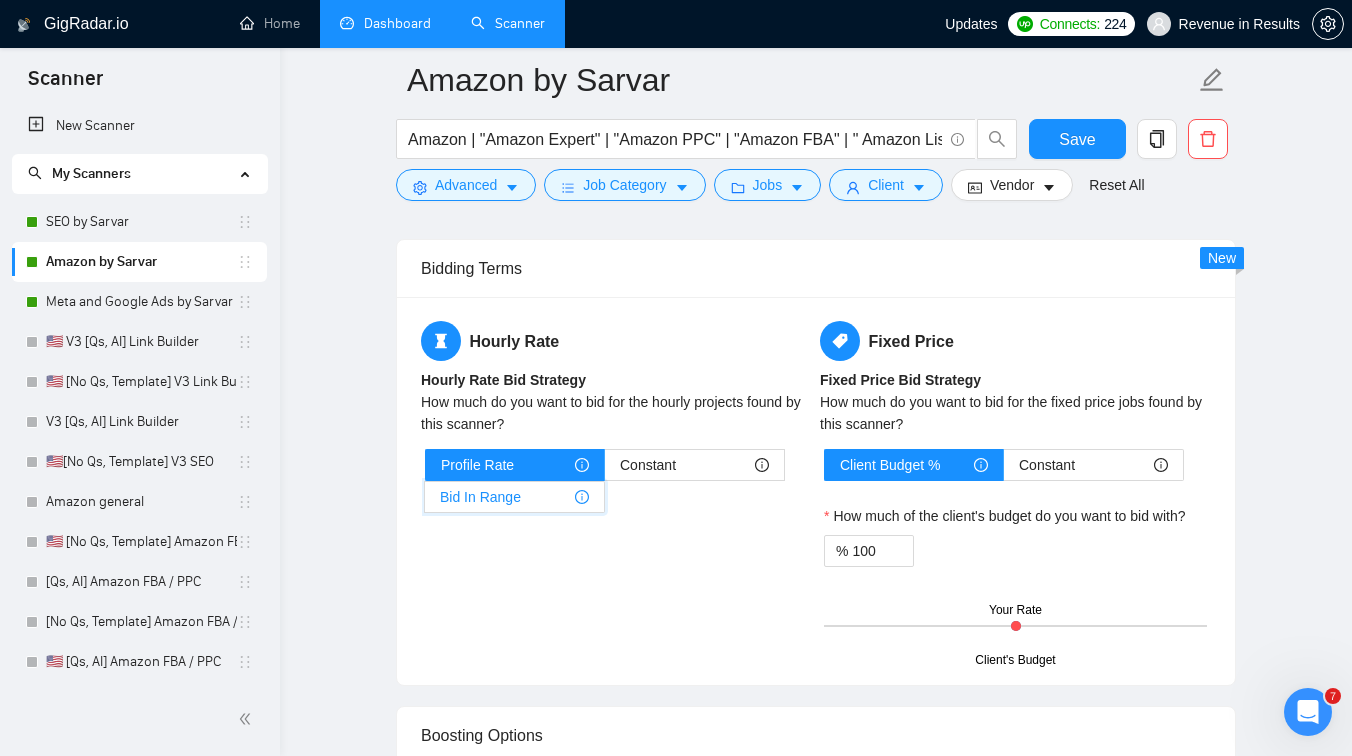 click on "Bid In Range" at bounding box center (425, 502) 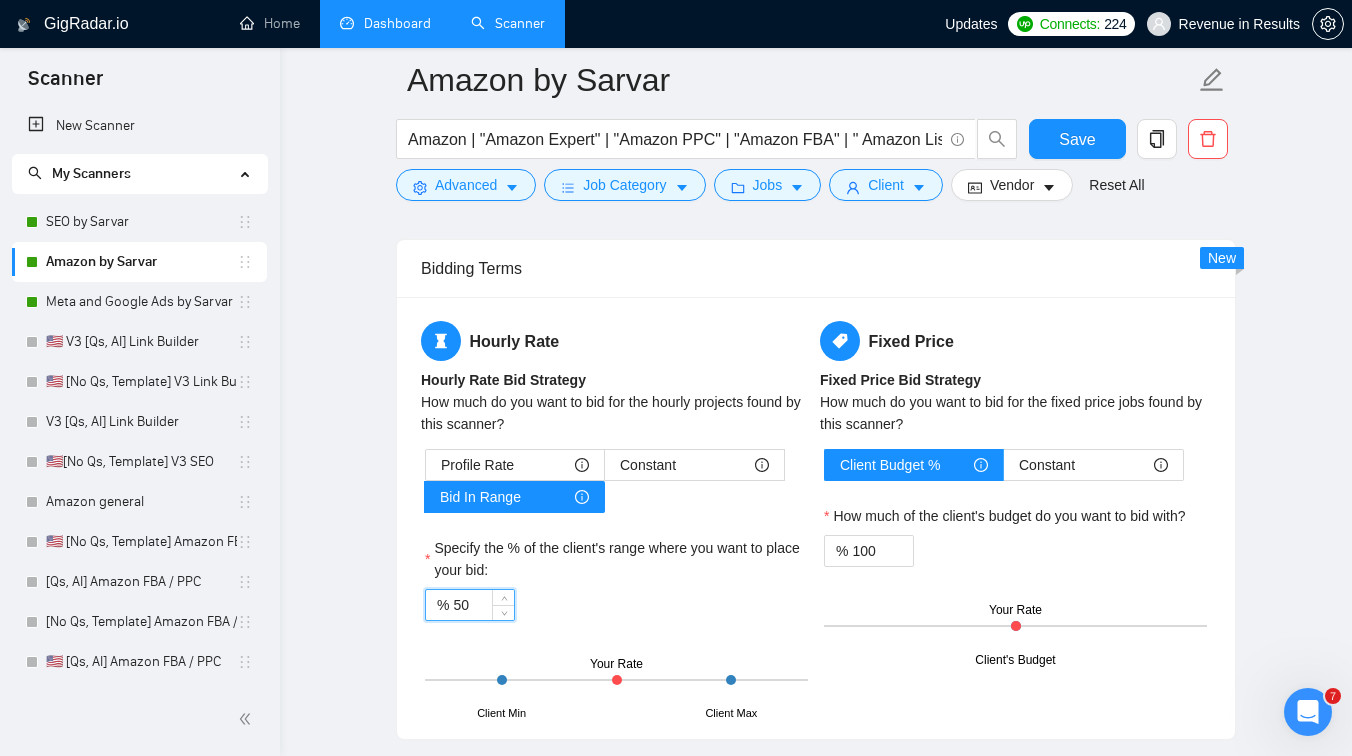 drag, startPoint x: 468, startPoint y: 601, endPoint x: 441, endPoint y: 601, distance: 27 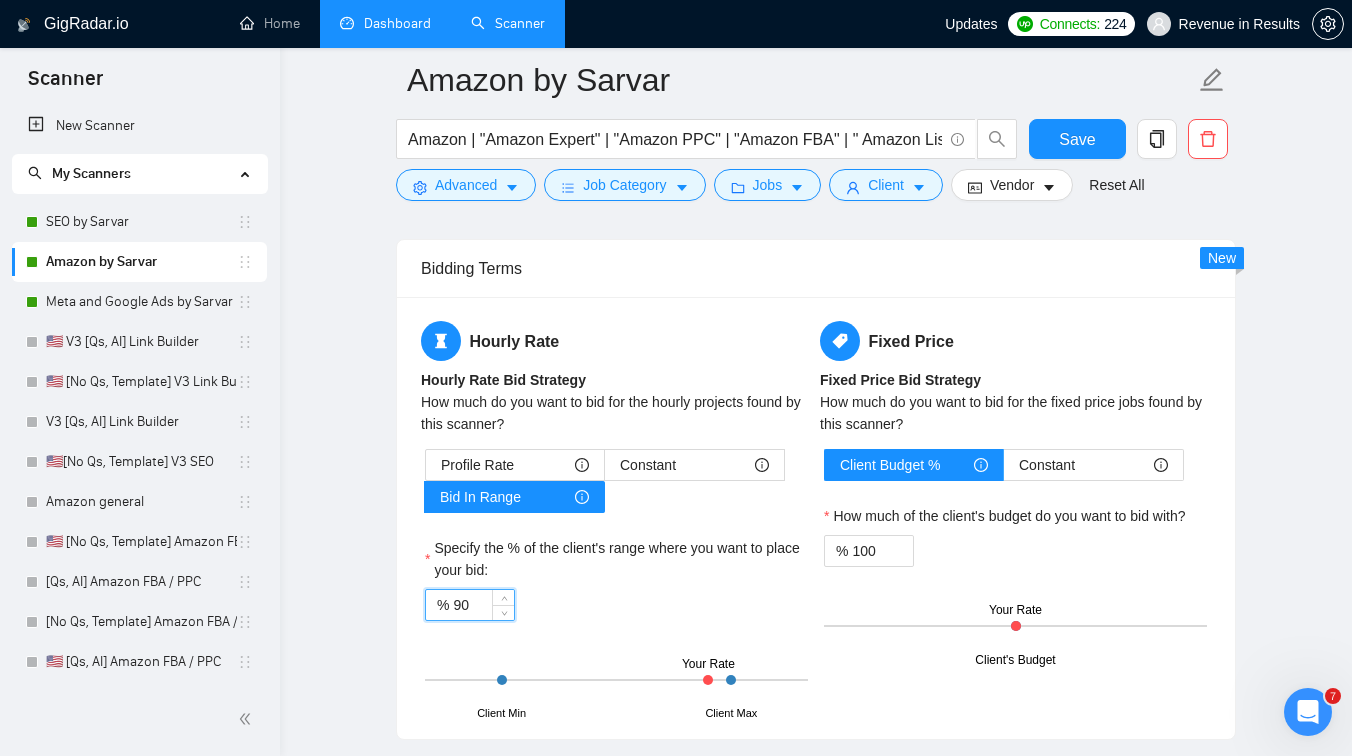 type on "9" 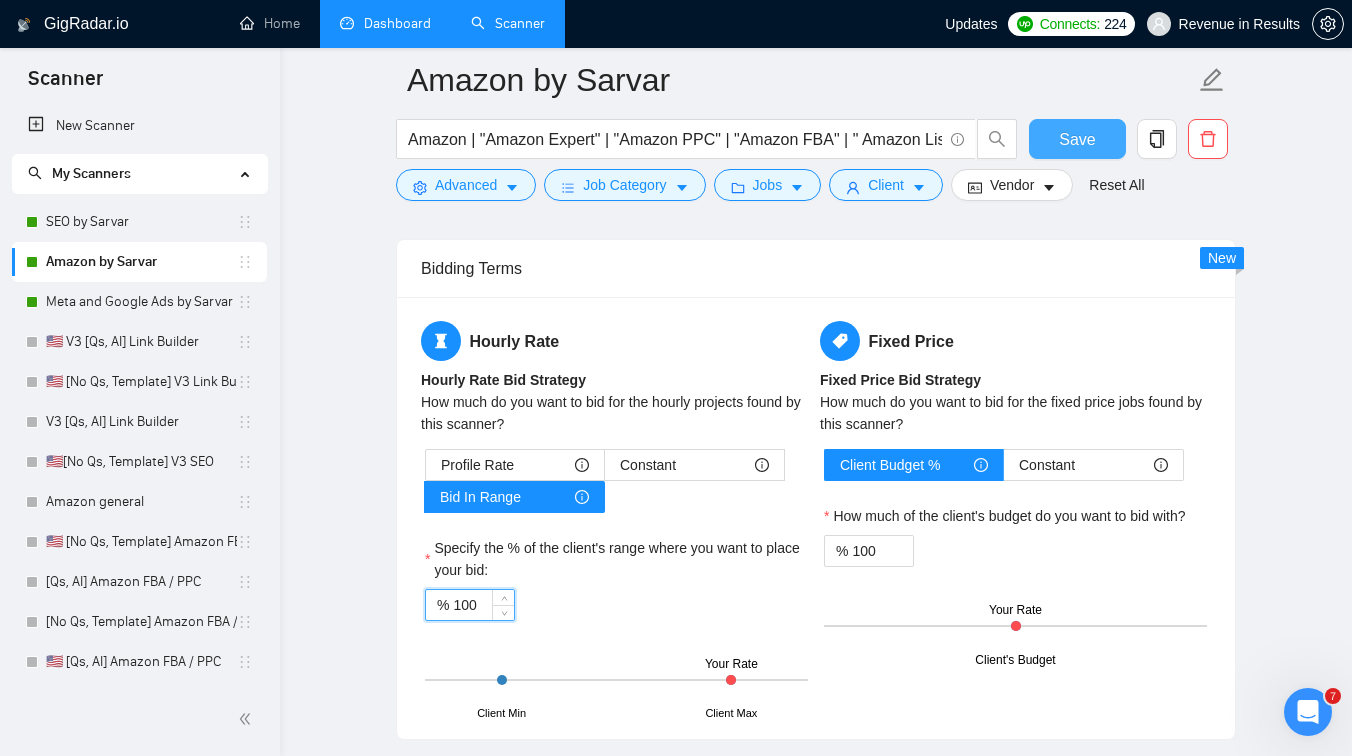 type on "100" 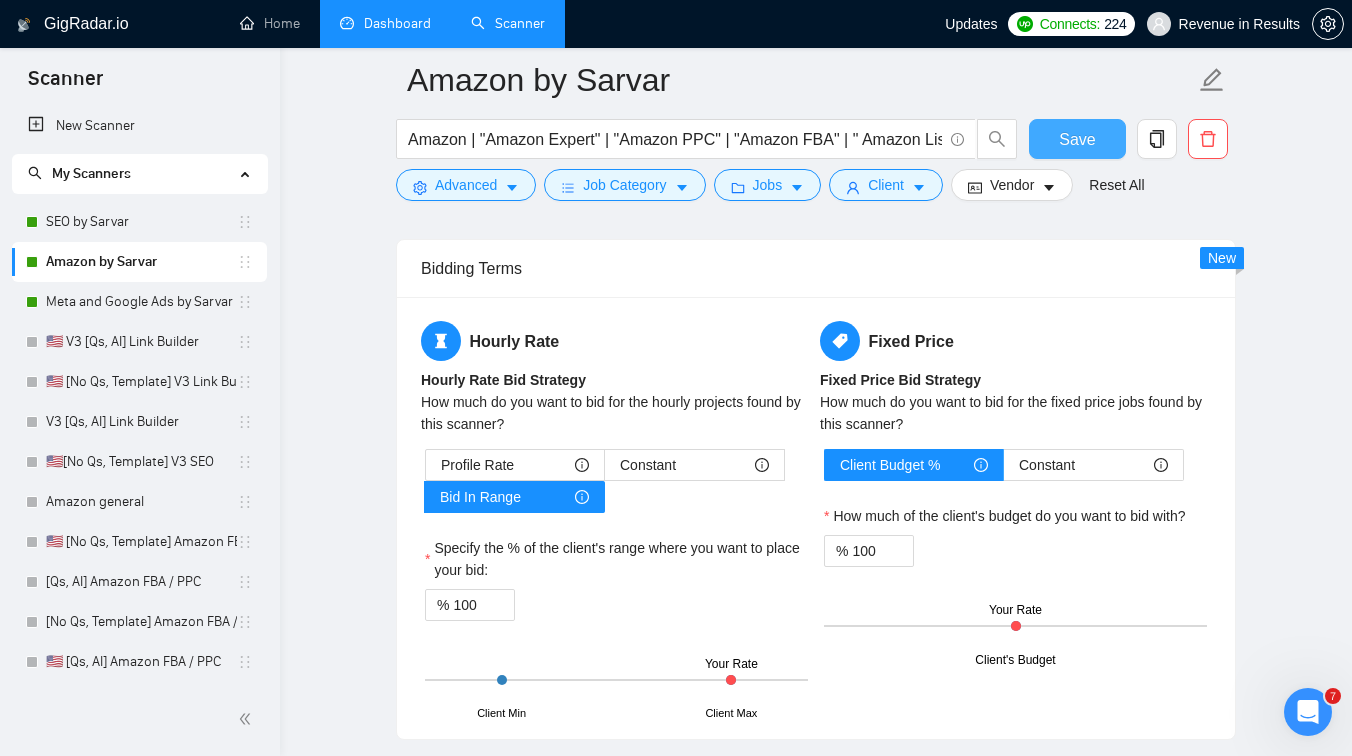 click on "Save" at bounding box center (1077, 139) 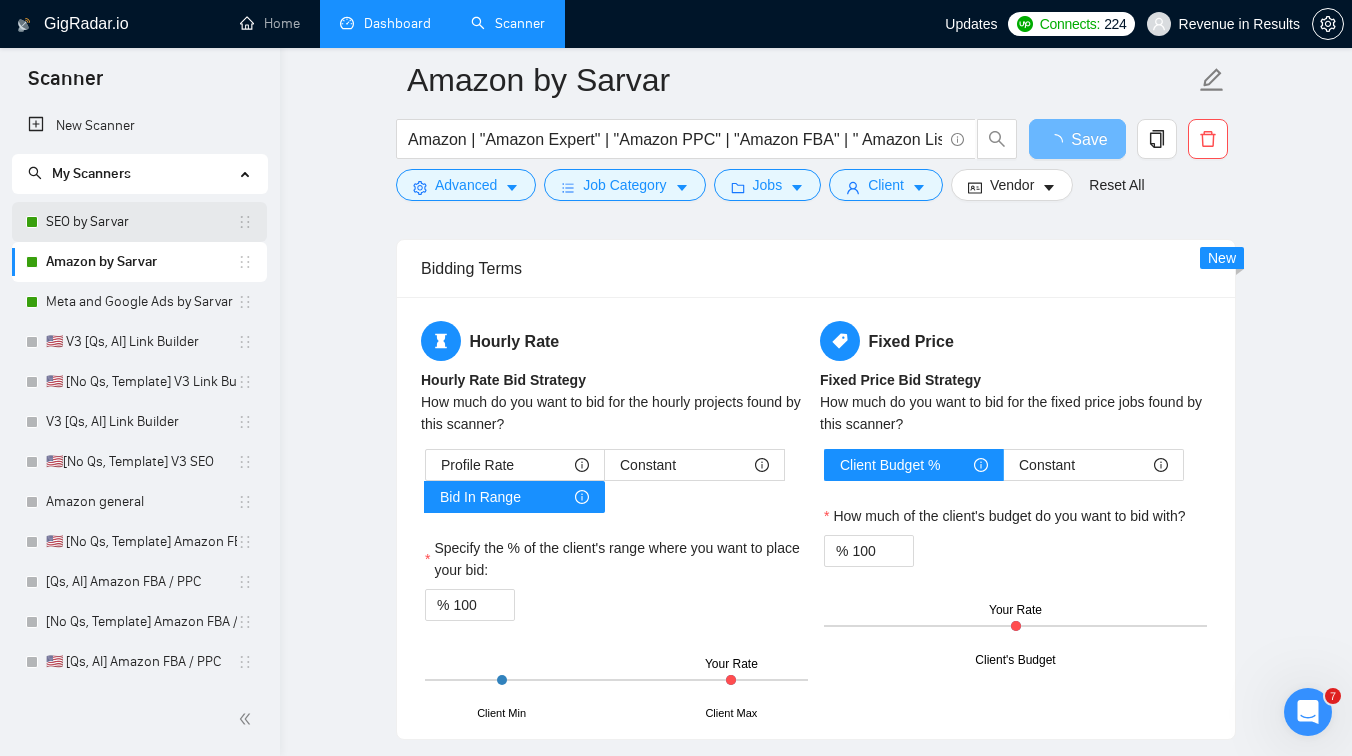 click on "SEO by Sarvar" at bounding box center (141, 222) 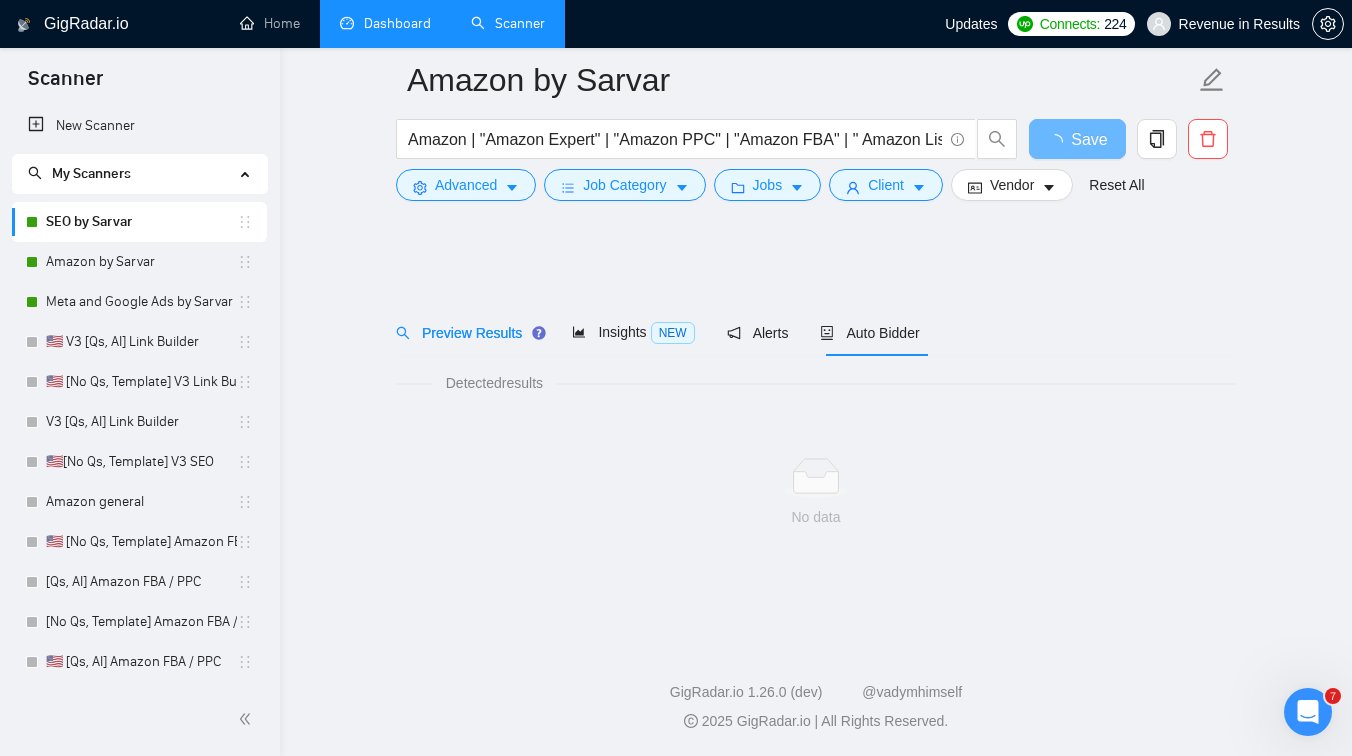 scroll, scrollTop: 0, scrollLeft: 0, axis: both 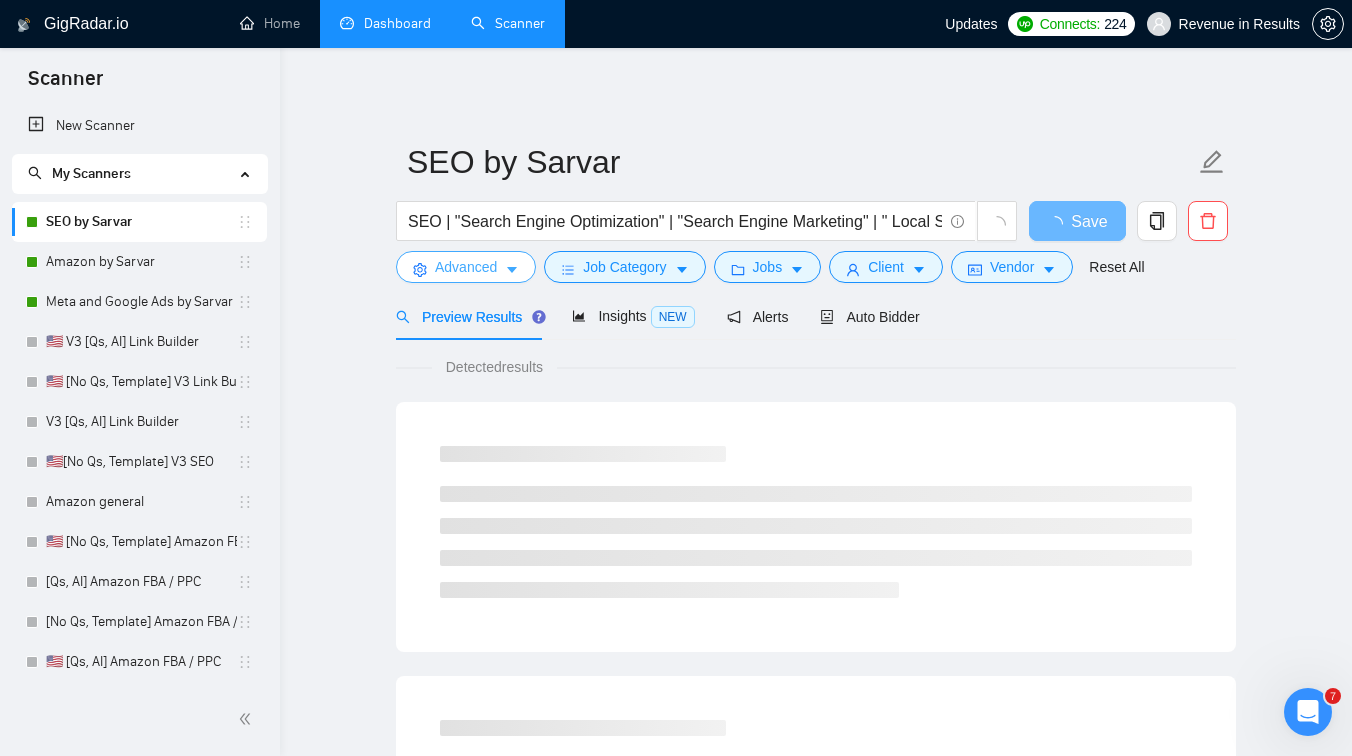 click on "Advanced" at bounding box center [466, 267] 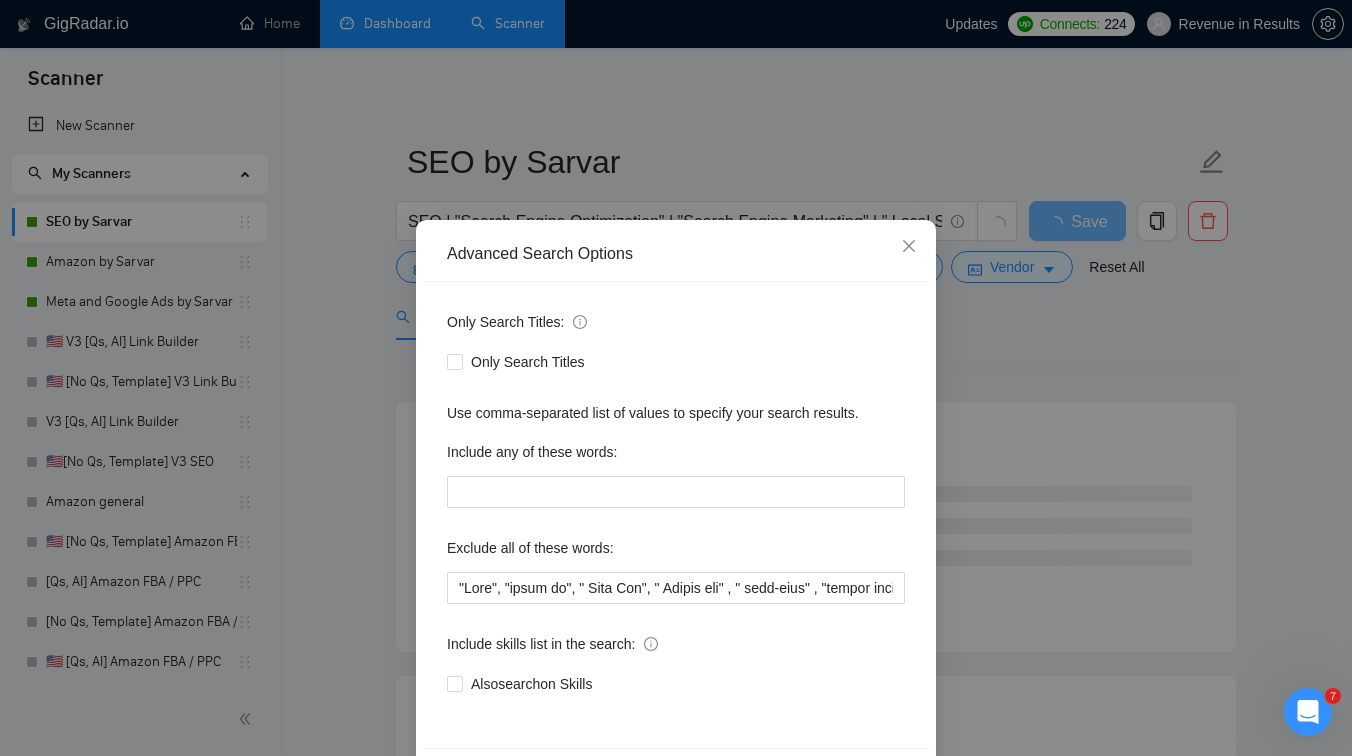 click on "Advanced Search Options Only Search Titles:   Only Search Titles Use comma-separated list of values to specify your search results. Include any of these words: Exclude all of these words: Include skills list in the search:   Also  search  on Skills Reset OK" at bounding box center [676, 378] 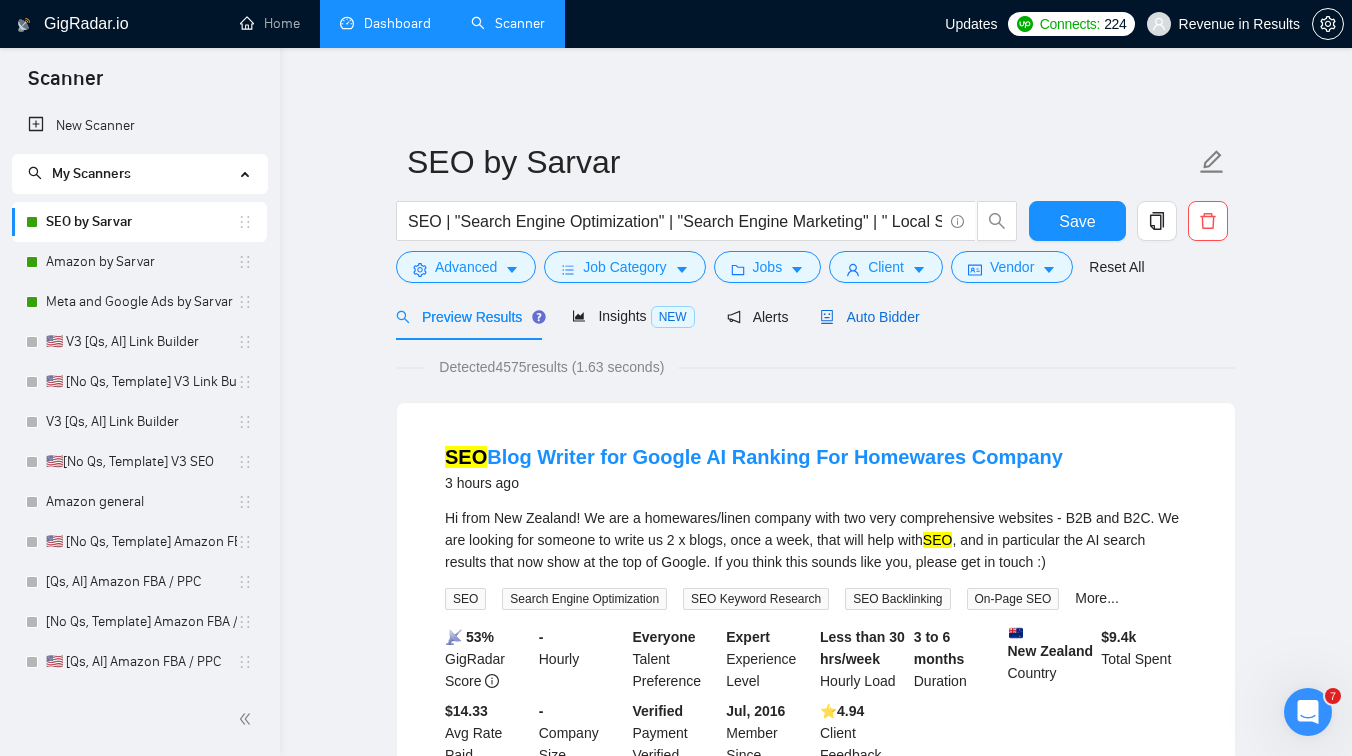 click on "Auto Bidder" at bounding box center [869, 317] 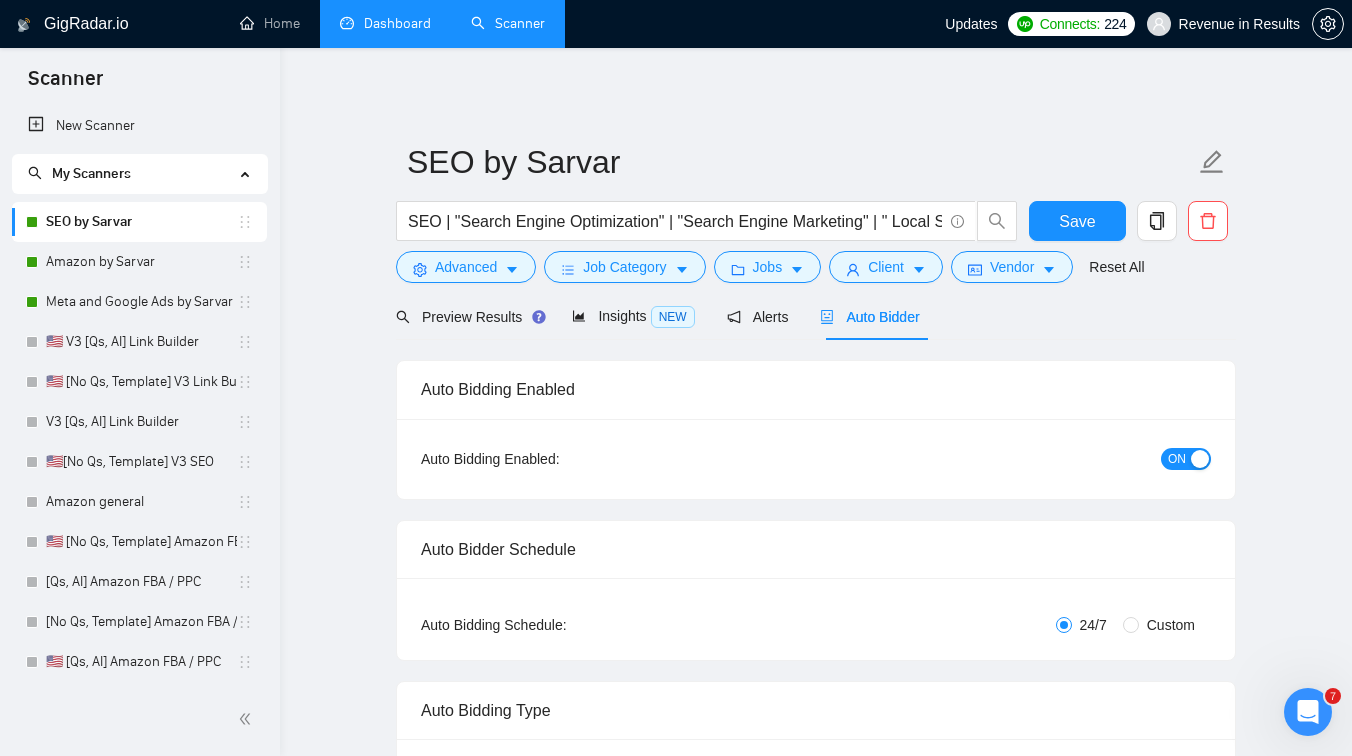 type 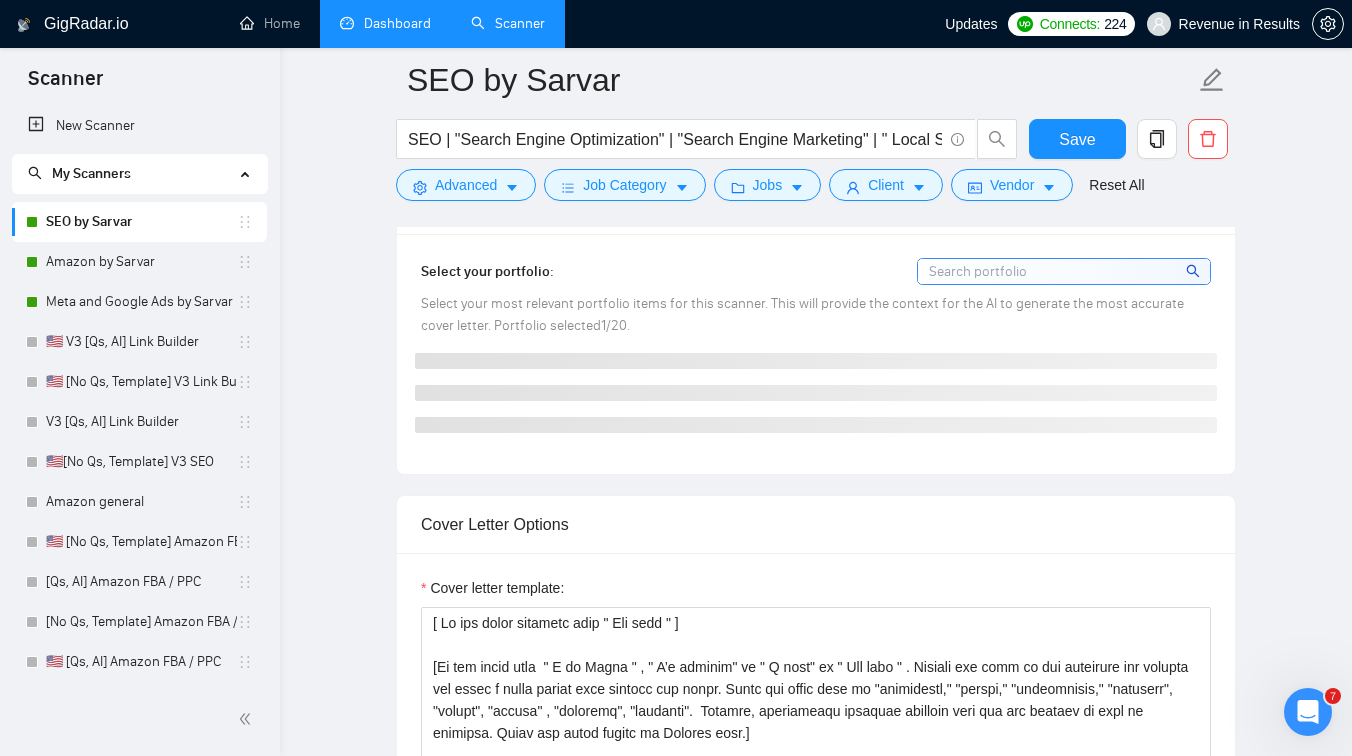 scroll, scrollTop: 1882, scrollLeft: 0, axis: vertical 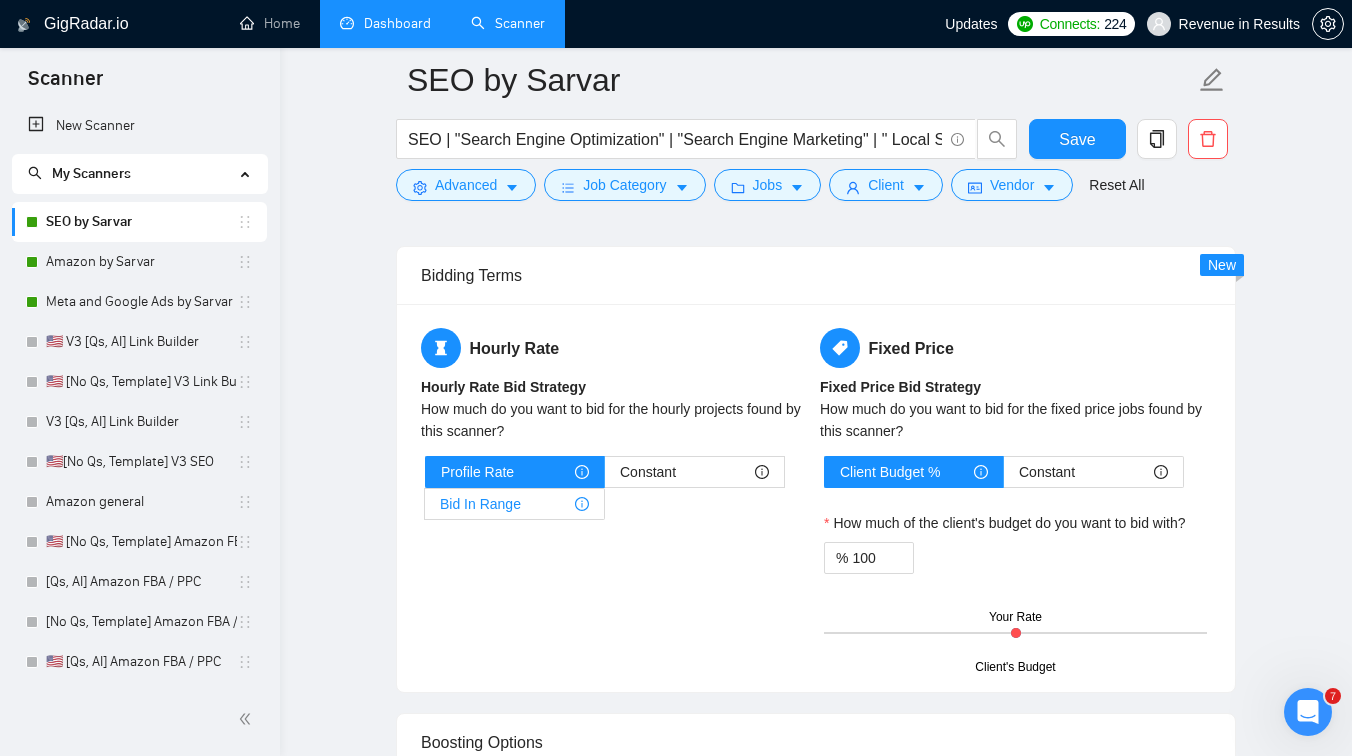 click on "Bid In Range" at bounding box center [514, 504] 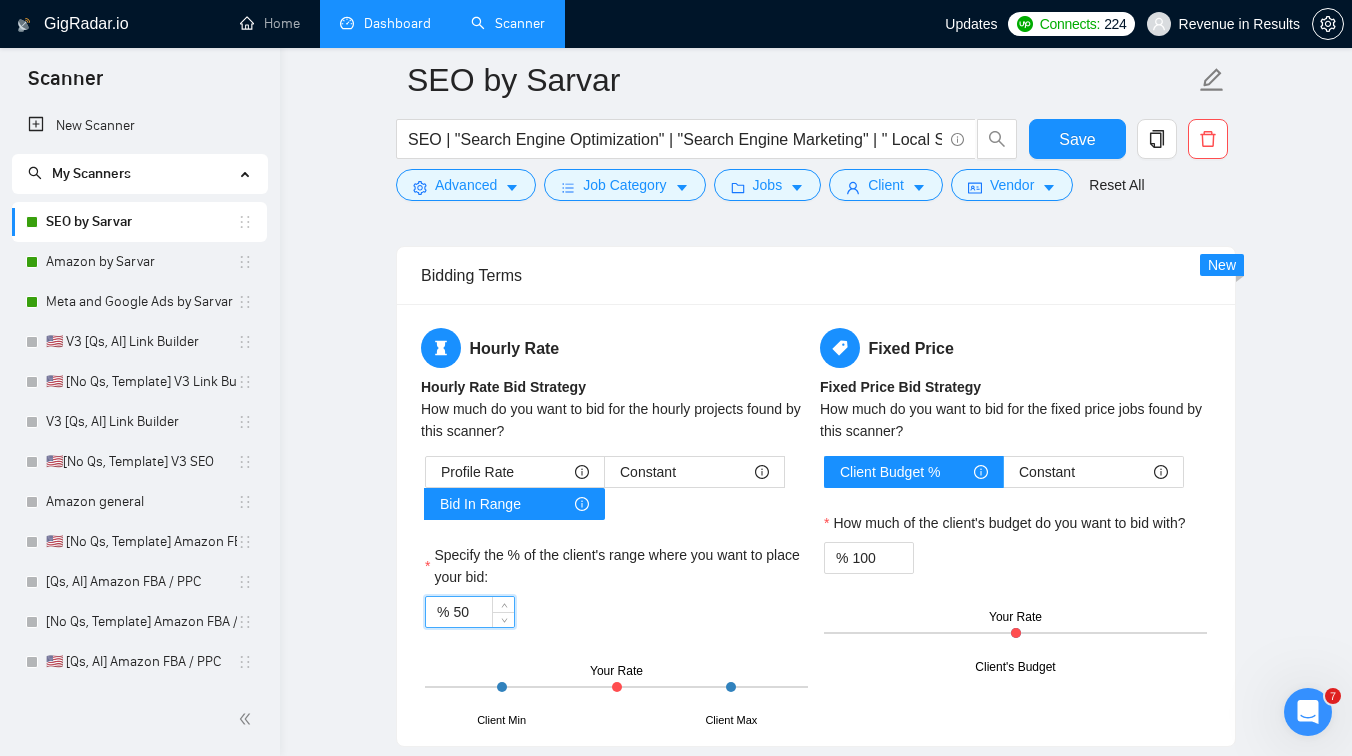 drag, startPoint x: 474, startPoint y: 608, endPoint x: 455, endPoint y: 608, distance: 19 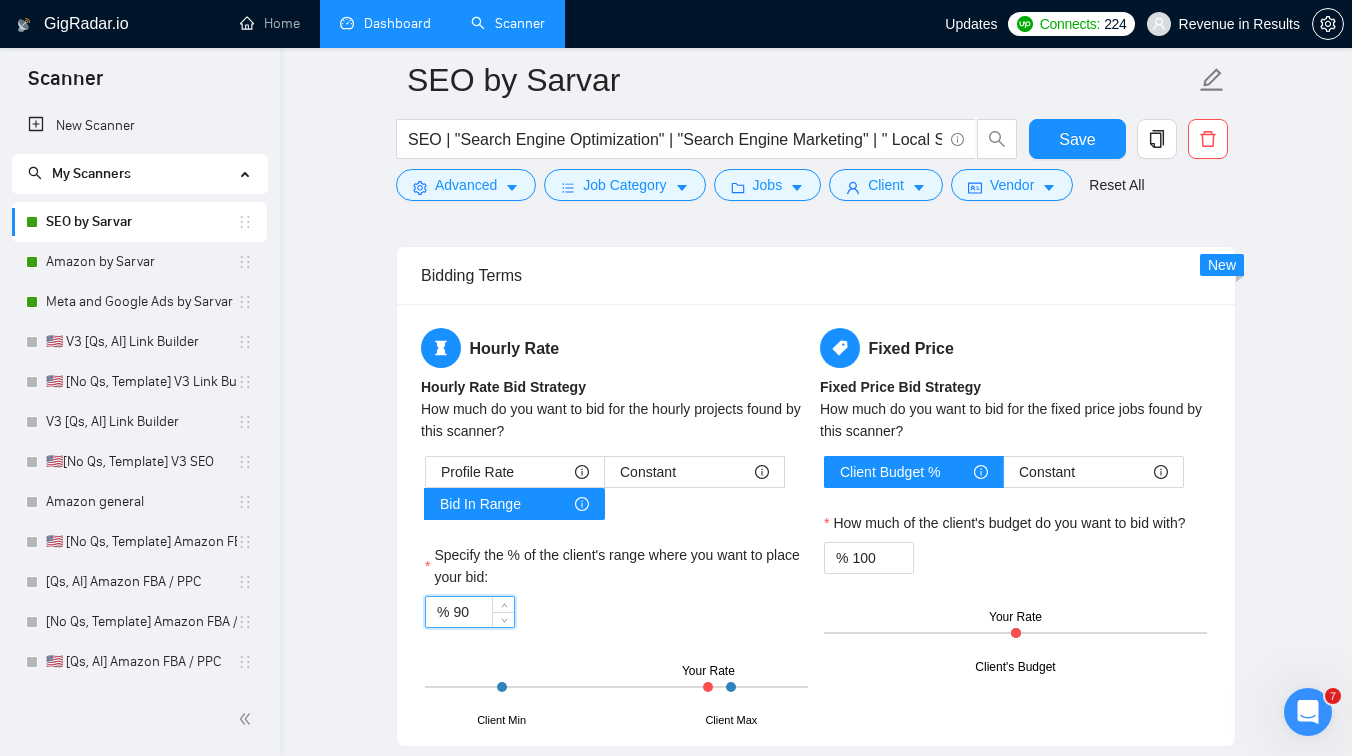 type on "9" 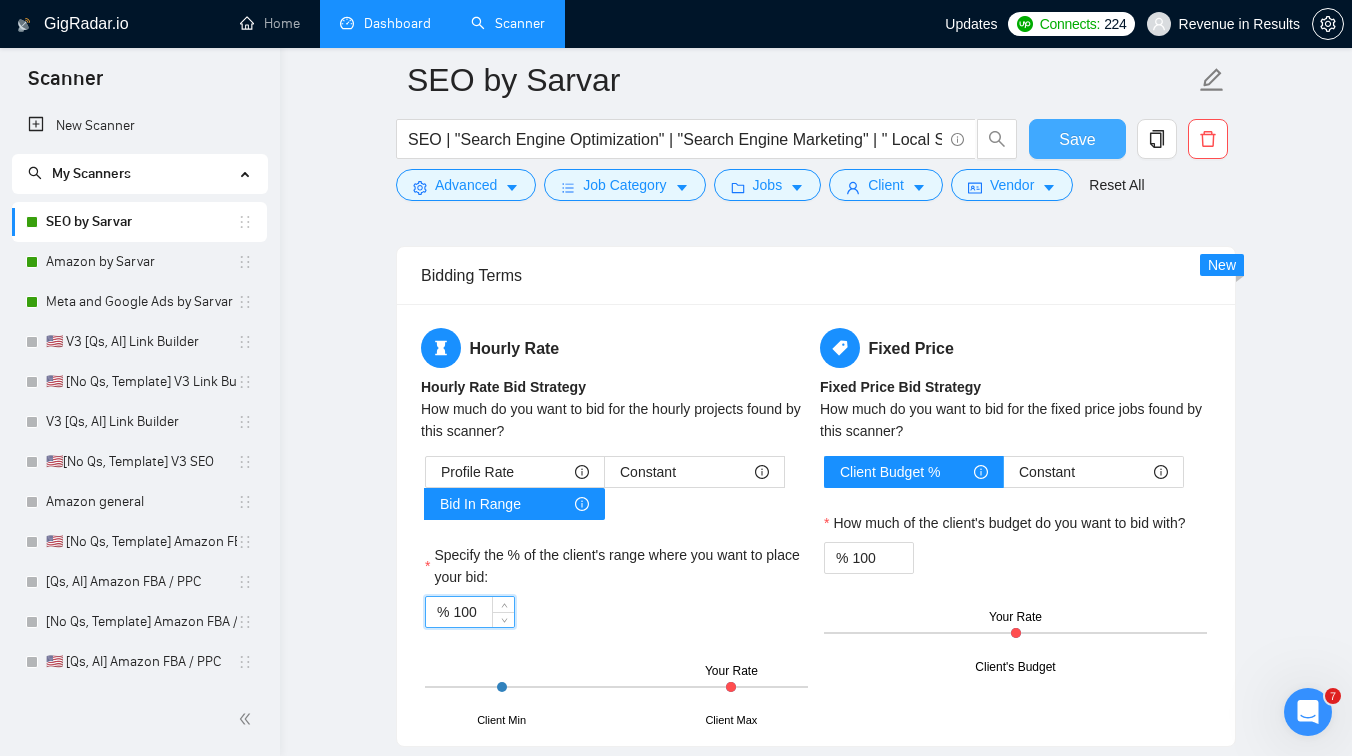 type on "100" 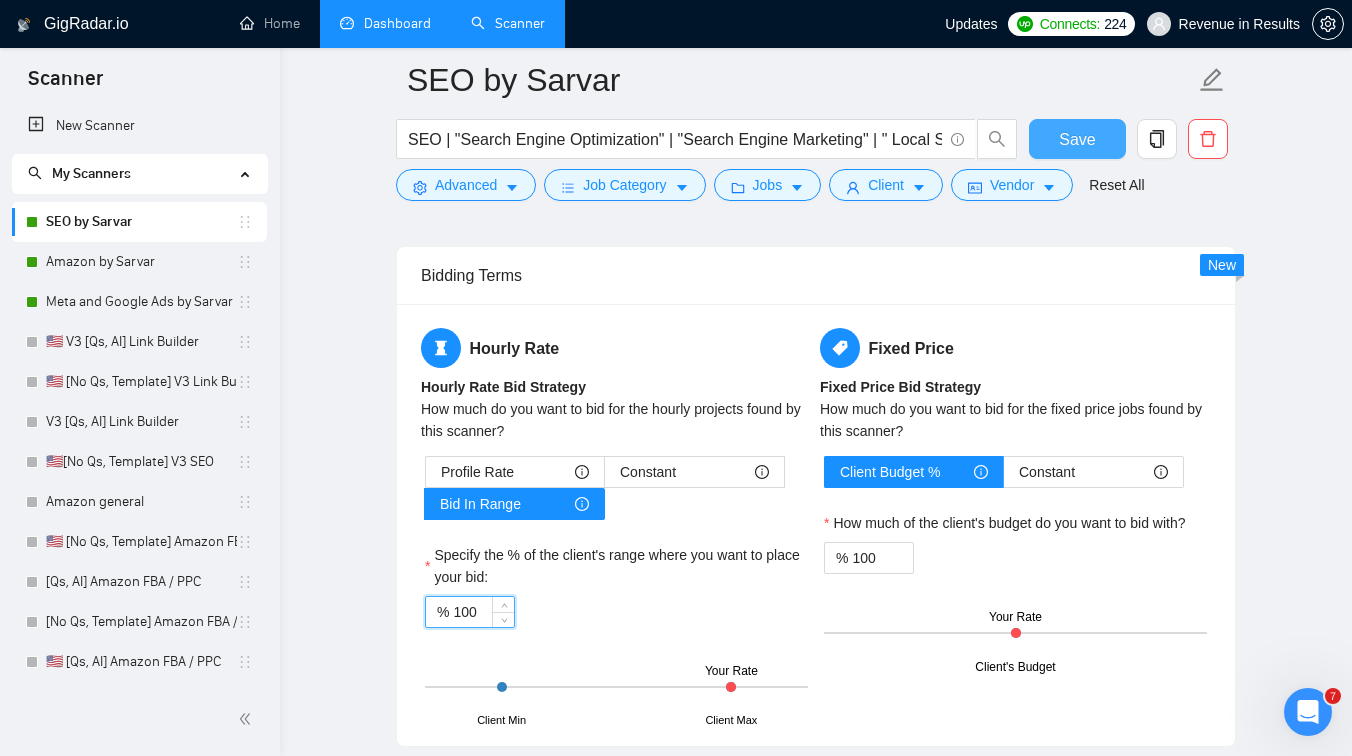 click on "Save" at bounding box center (1077, 139) 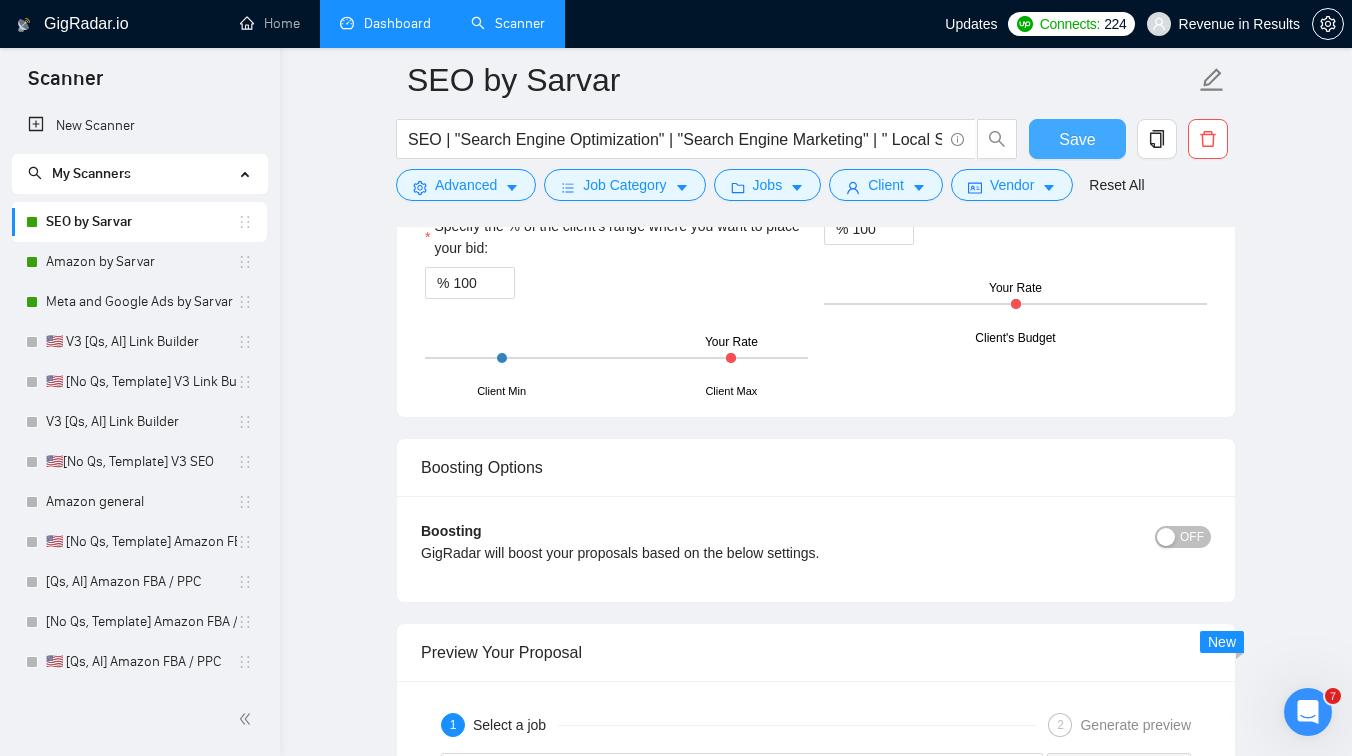 type 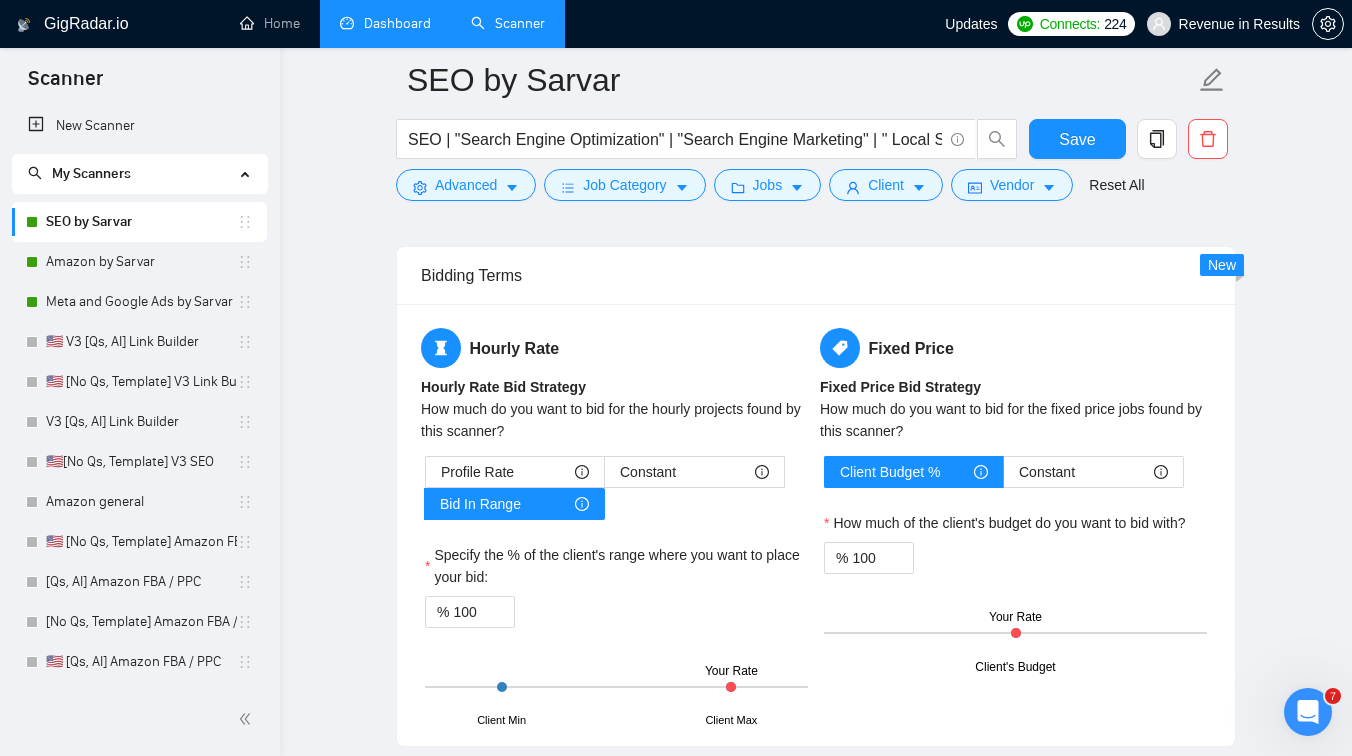 click on "Dashboard" at bounding box center (385, 23) 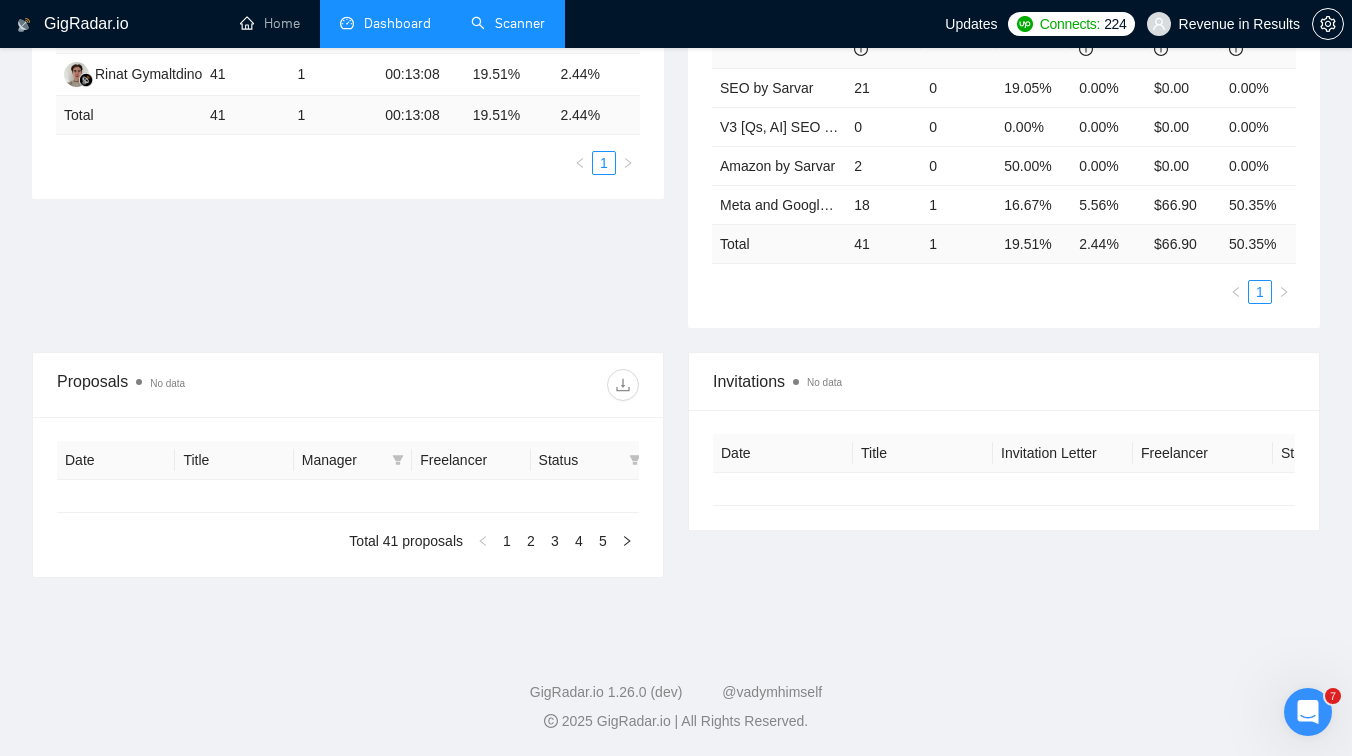 type on "2025-07-08" 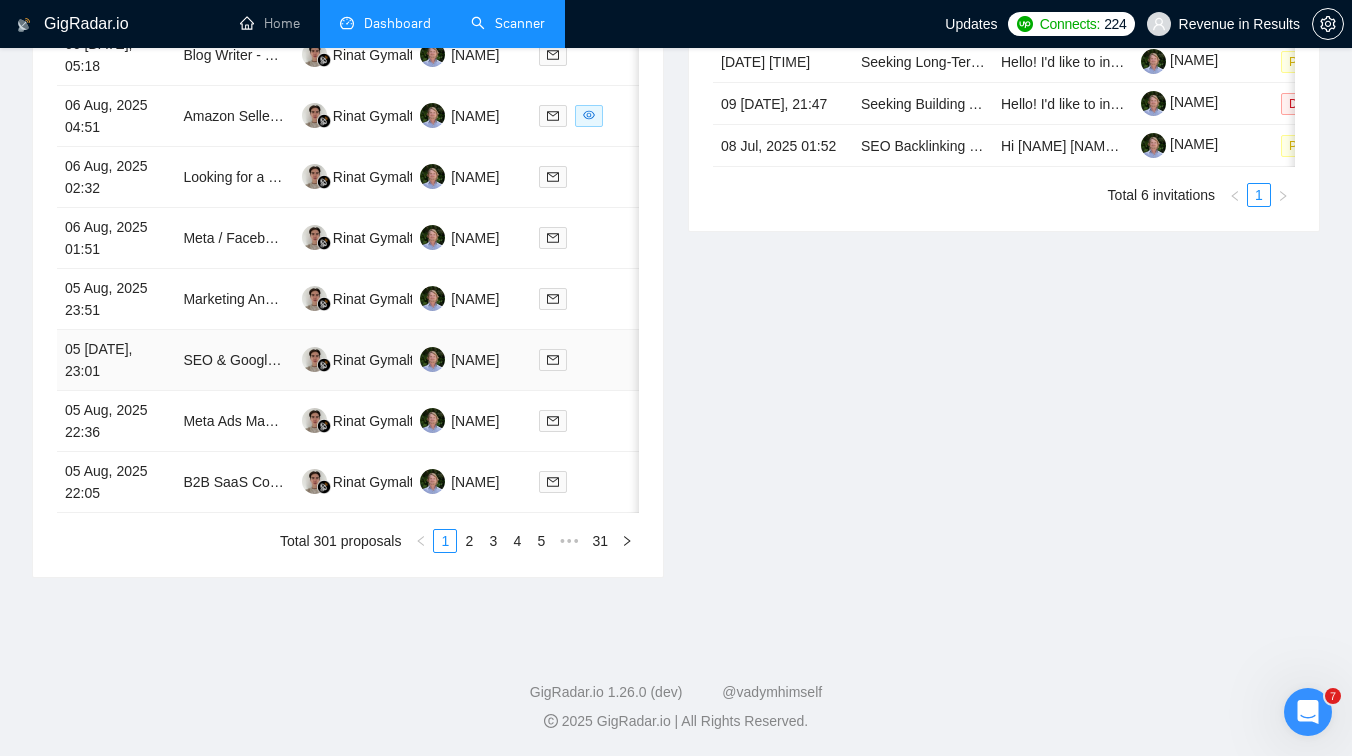 scroll, scrollTop: 0, scrollLeft: 0, axis: both 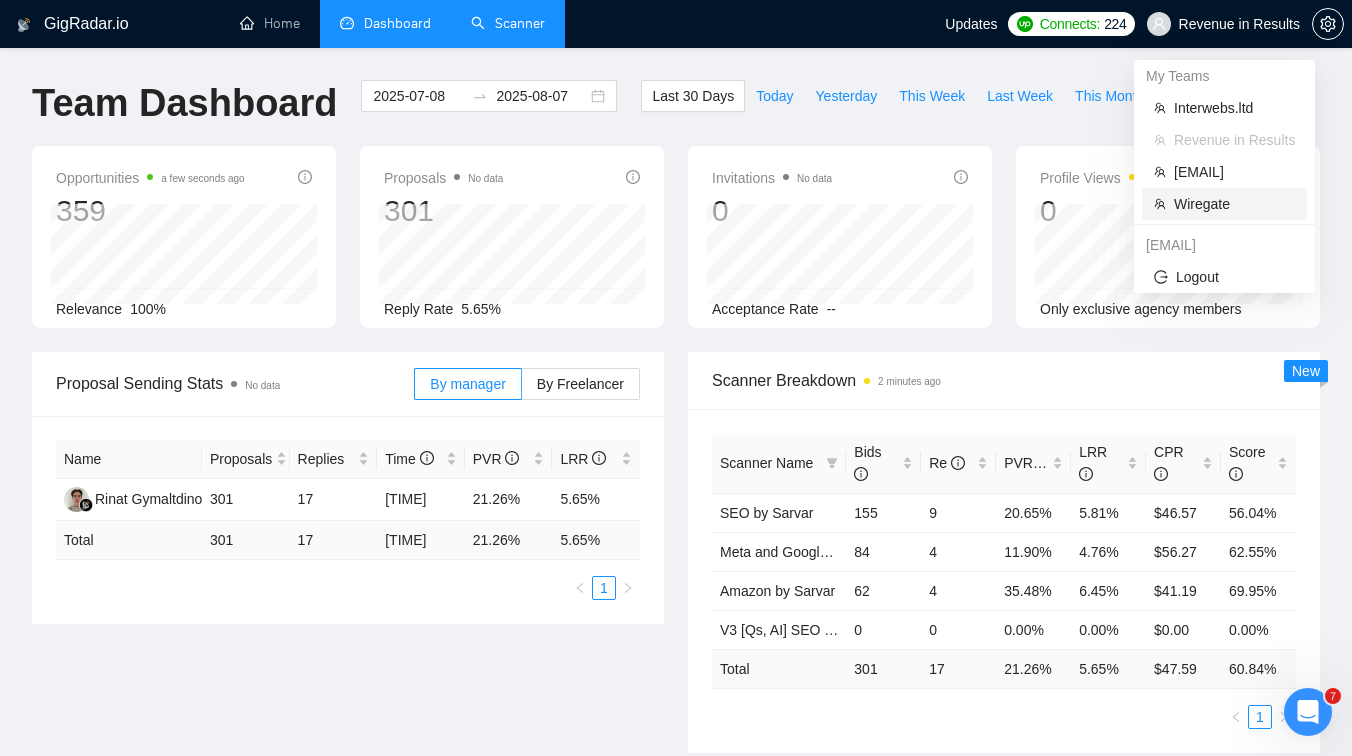 click on "Wiregate" at bounding box center [1224, 204] 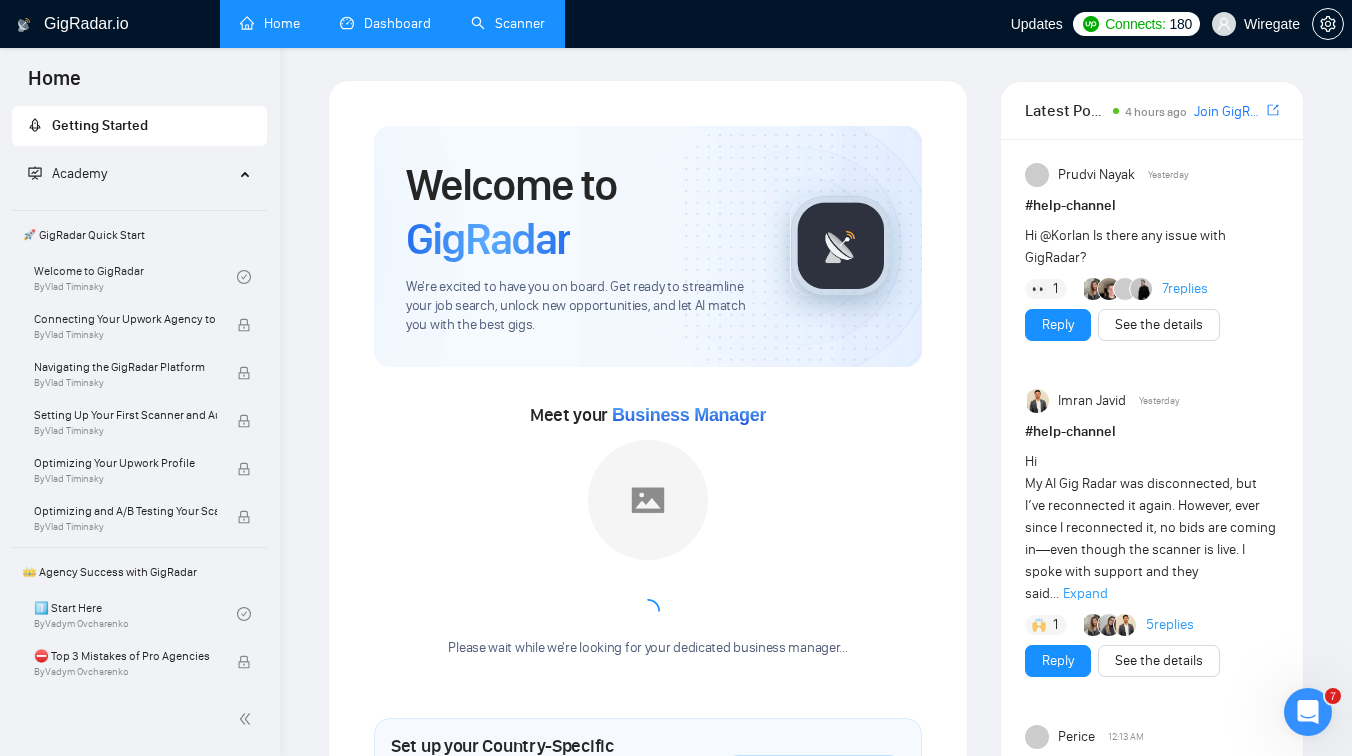 click on "Dashboard" at bounding box center [385, 23] 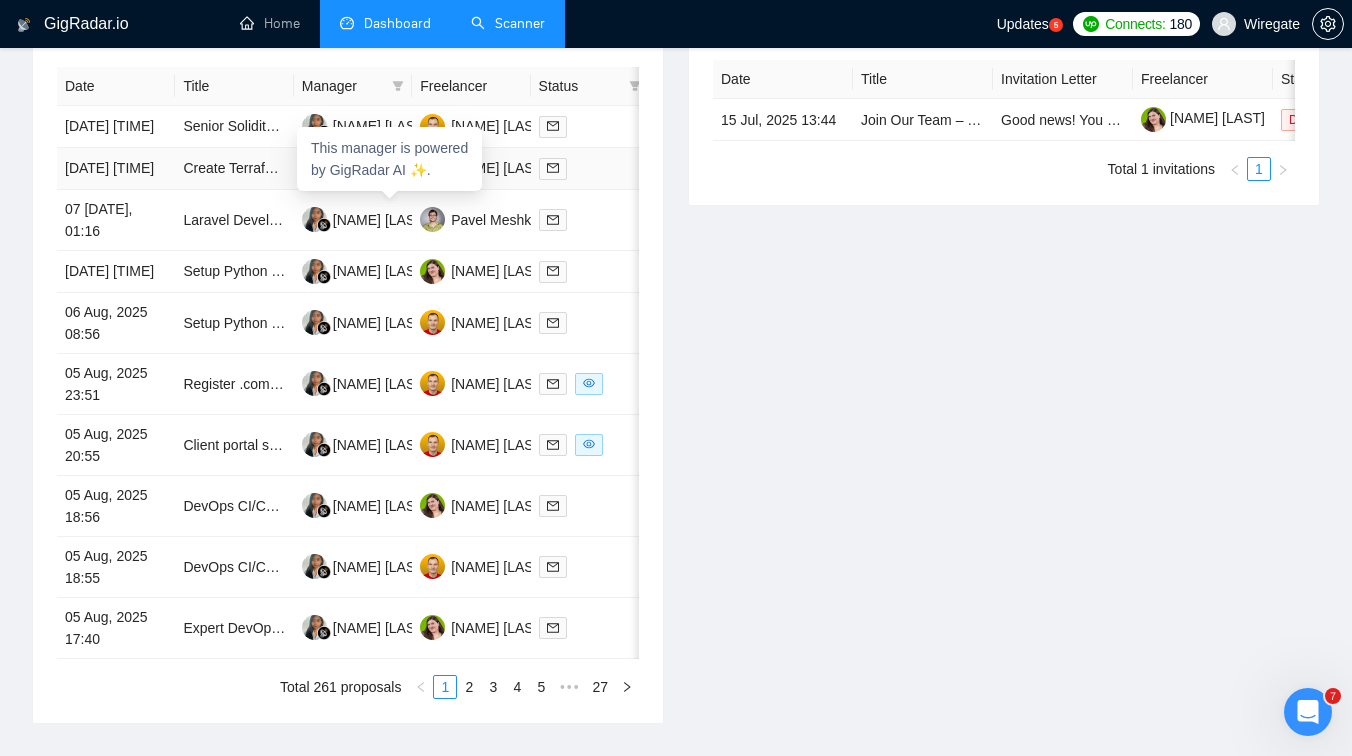 scroll, scrollTop: 812, scrollLeft: 0, axis: vertical 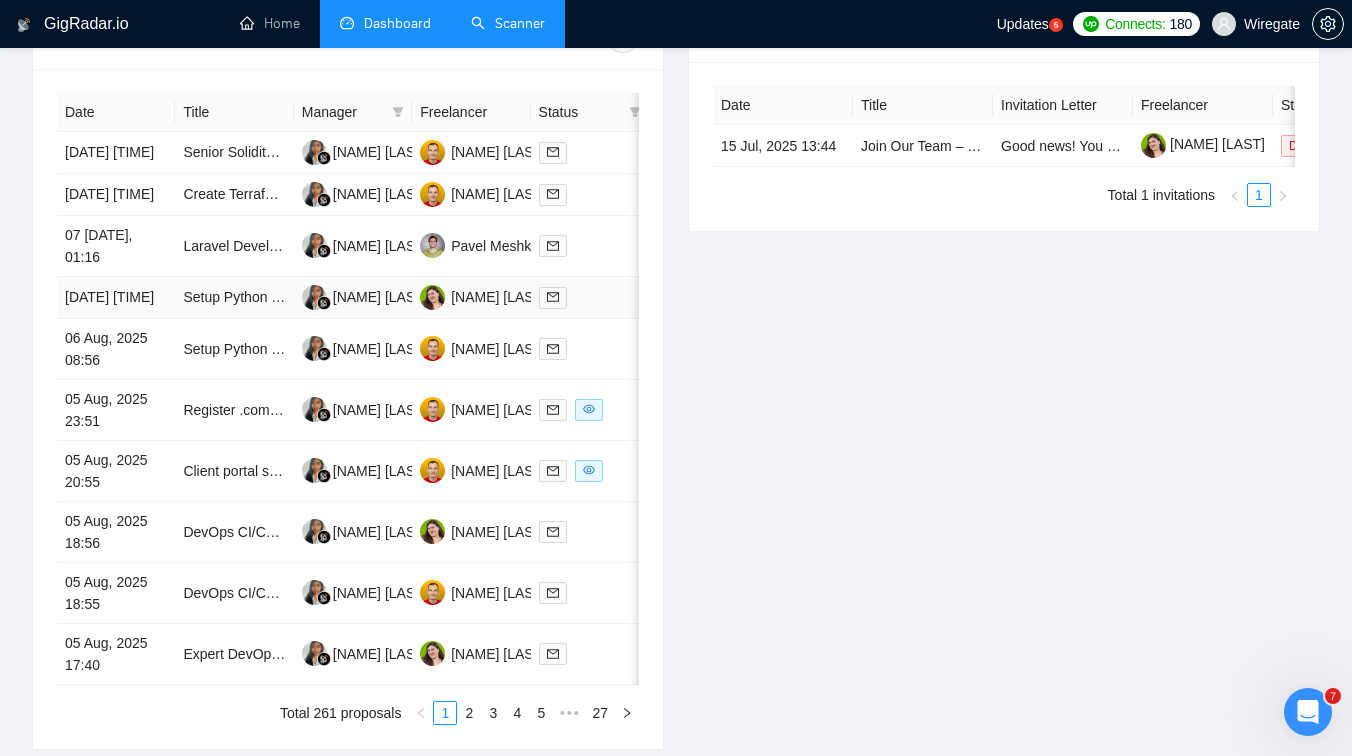click on "Setup Python Scraper from github" at bounding box center [234, 298] 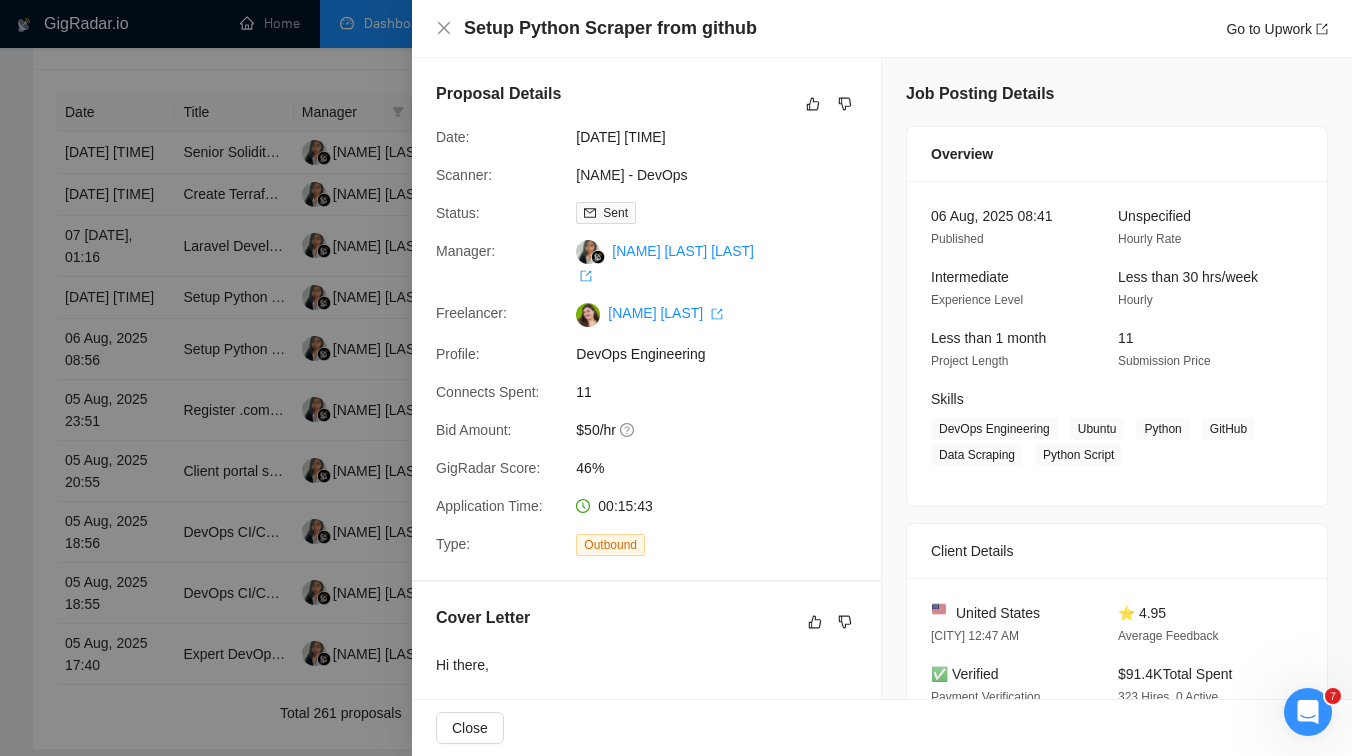 click at bounding box center [676, 378] 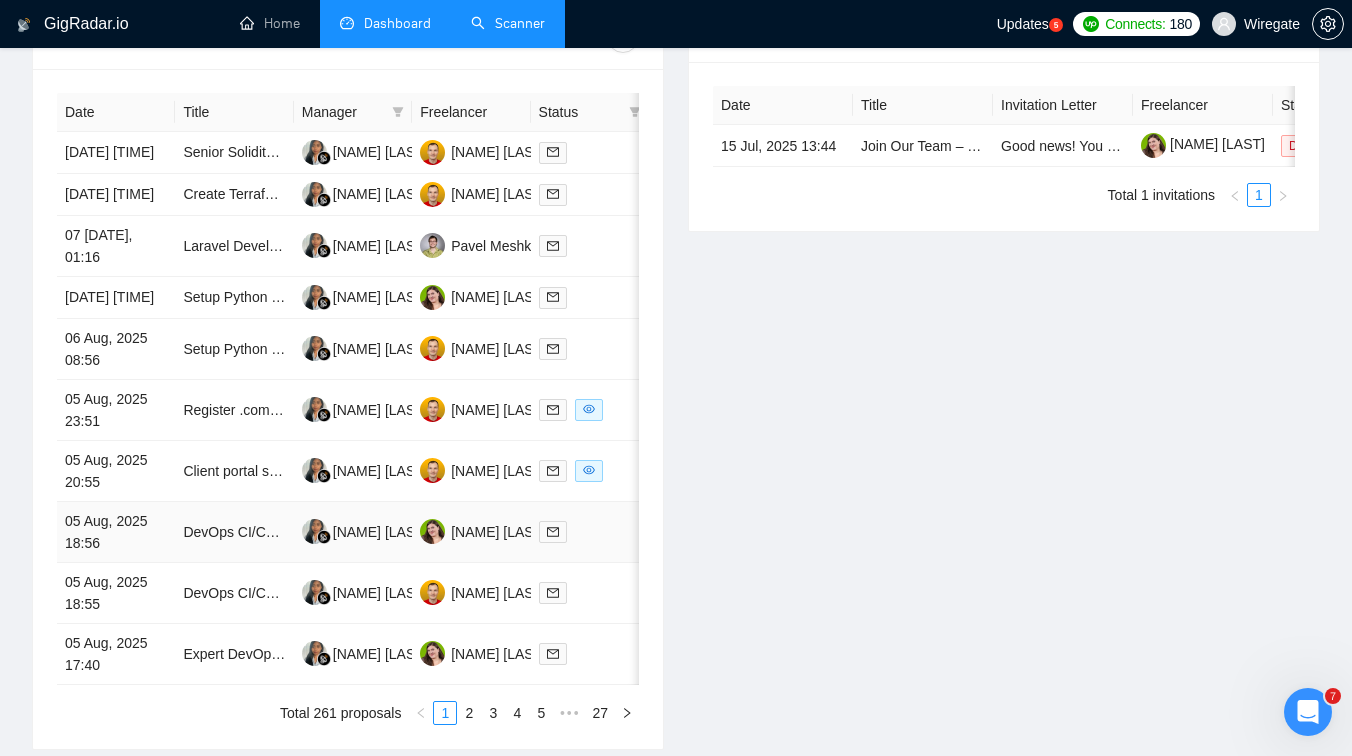 click on "DevOps CI/CD setup Github to Node.js" at bounding box center [234, 532] 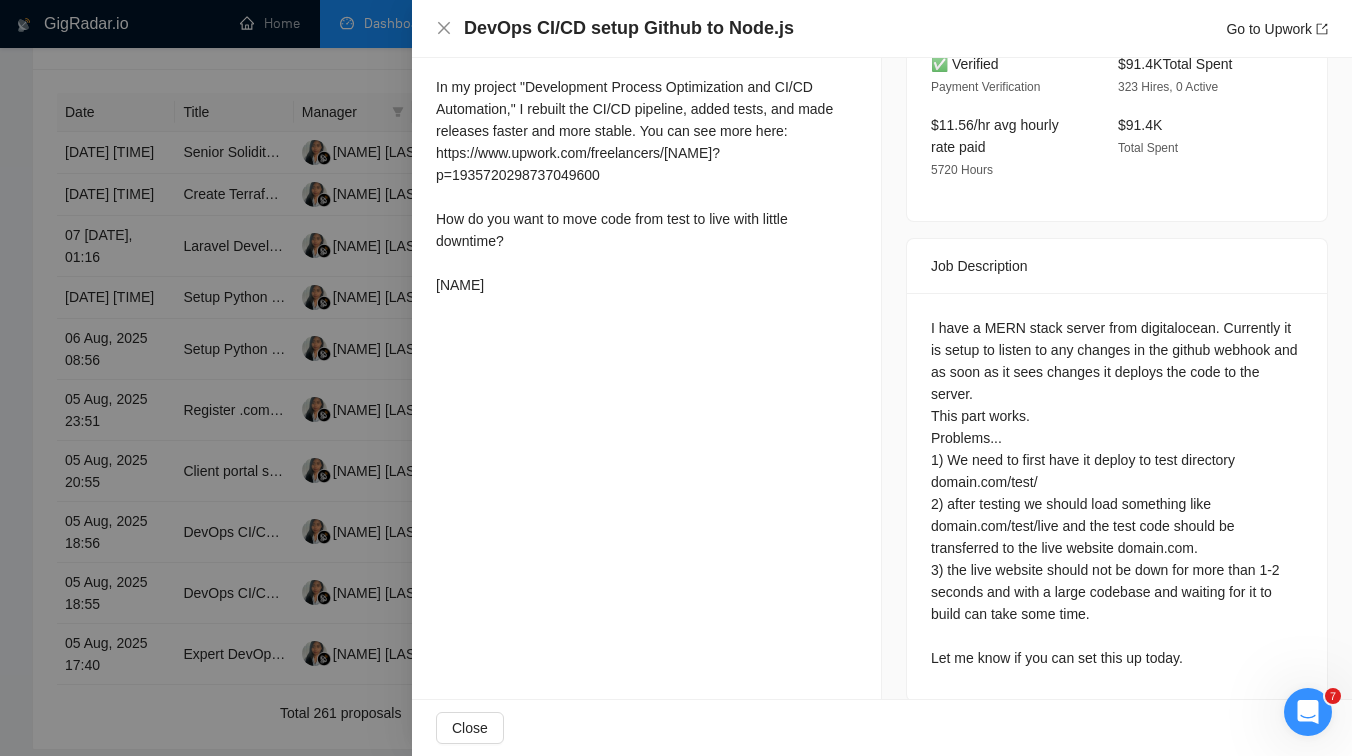scroll, scrollTop: 703, scrollLeft: 0, axis: vertical 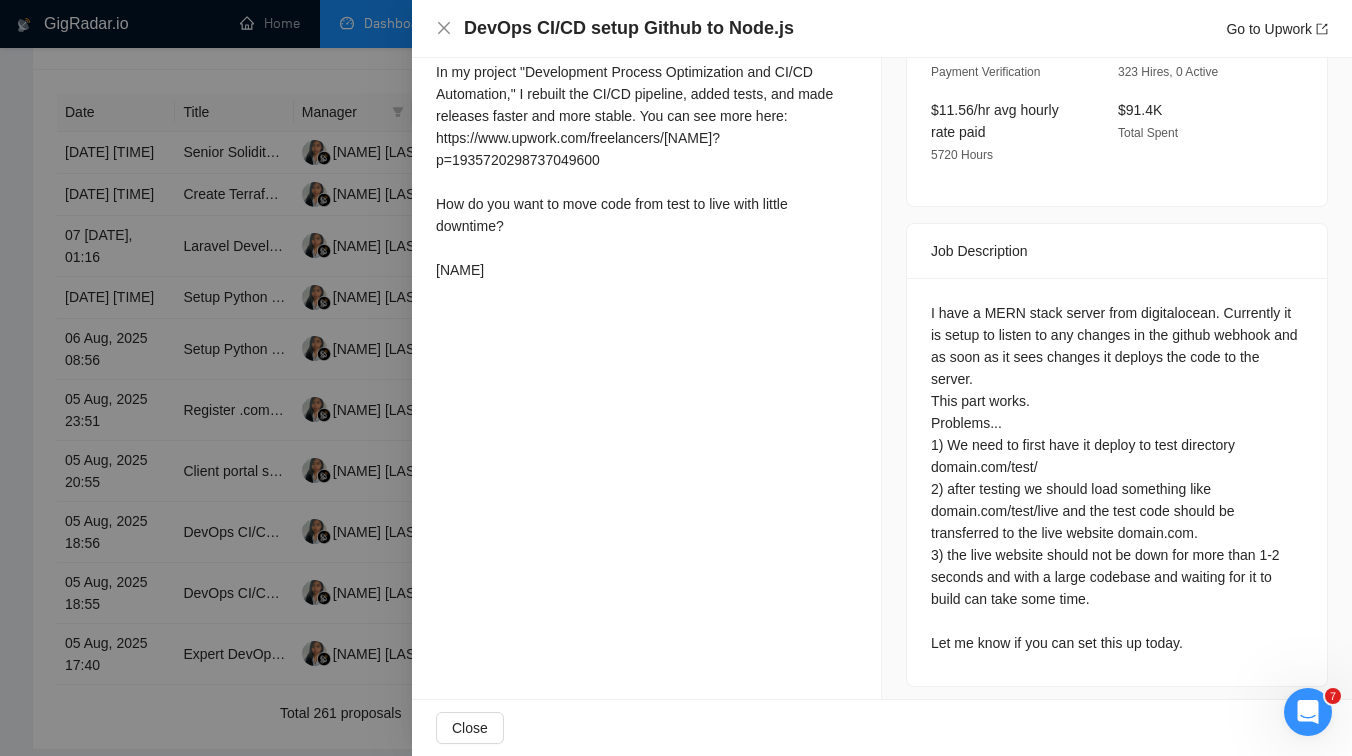 click at bounding box center (676, 378) 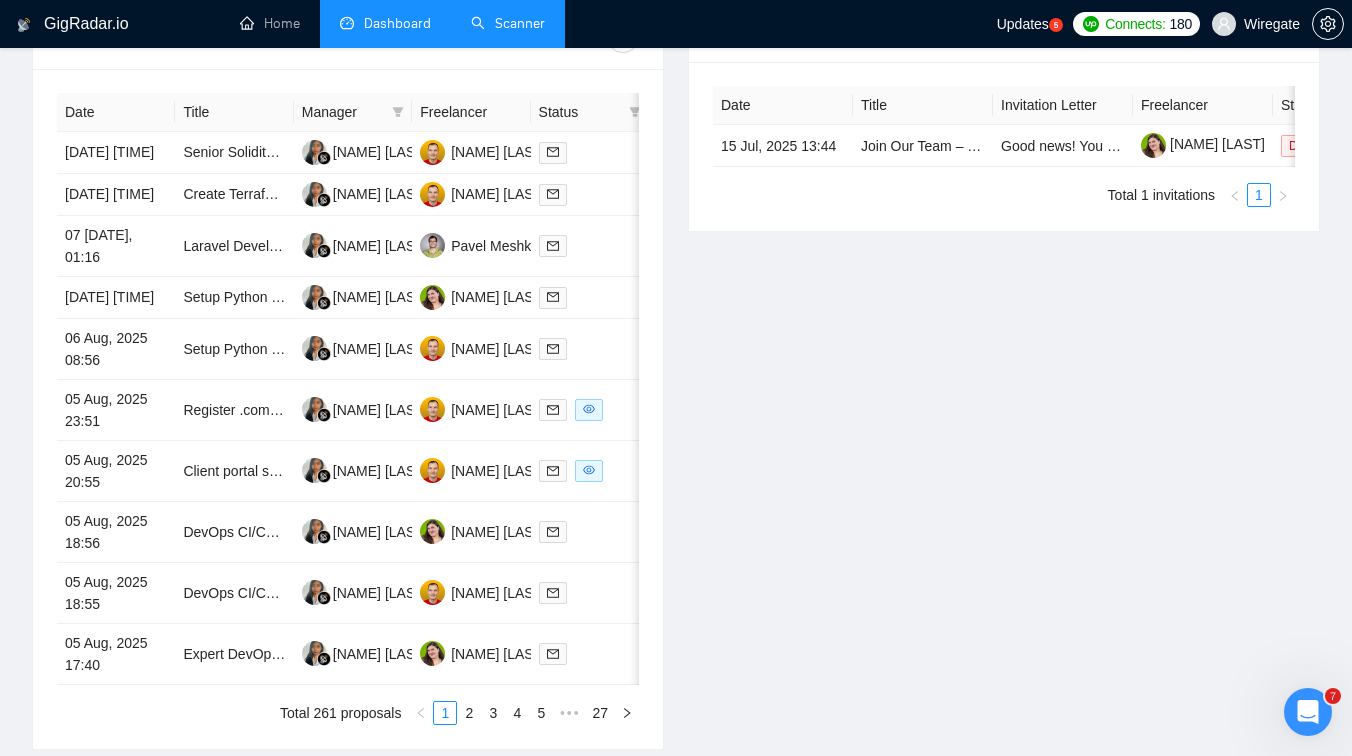 click on "Scanner" at bounding box center (508, 23) 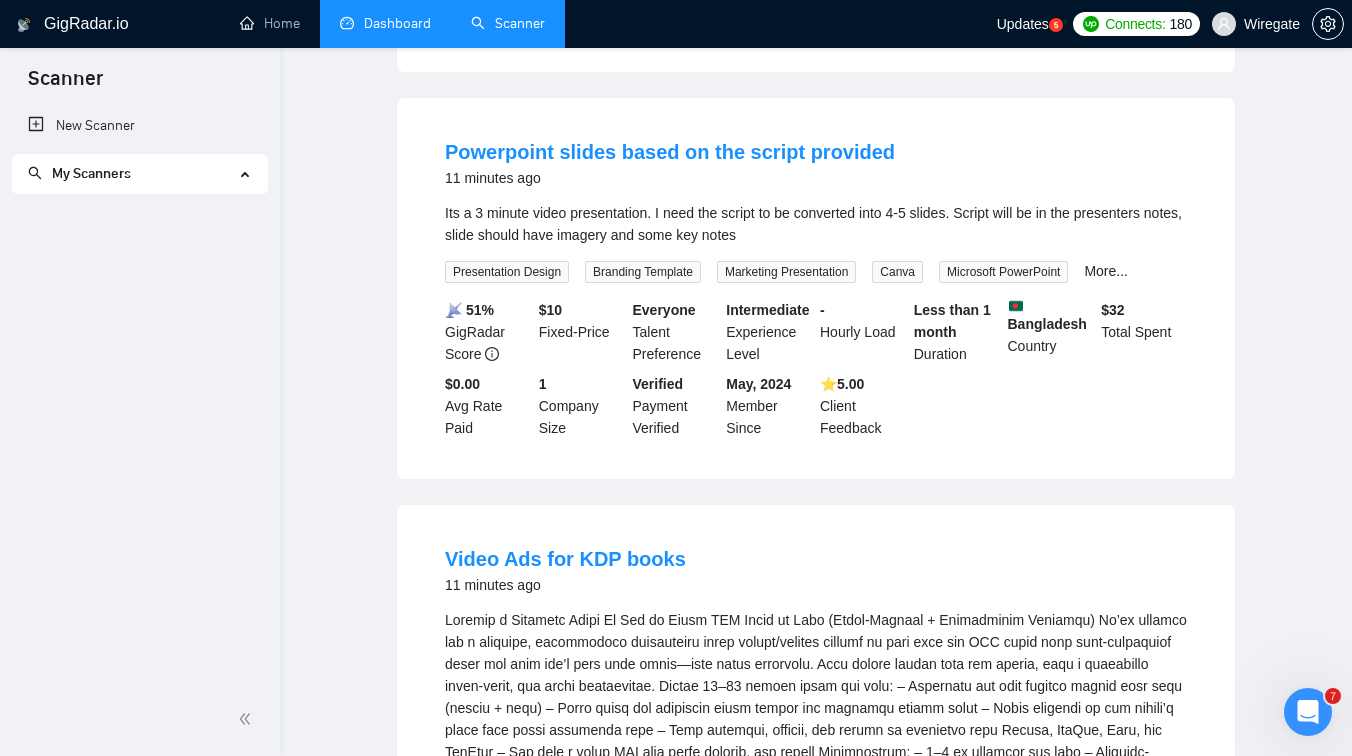 scroll, scrollTop: 0, scrollLeft: 0, axis: both 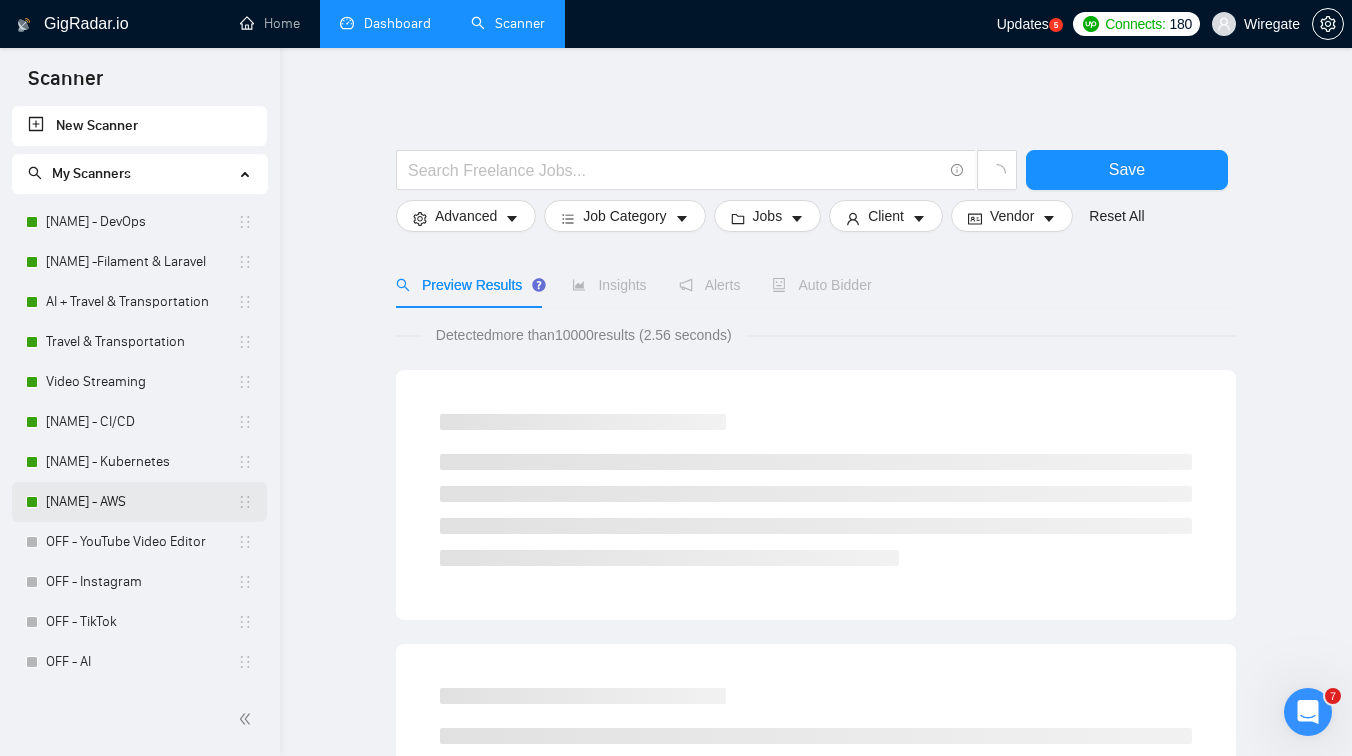 click on "[NAME] - AWS" at bounding box center (141, 502) 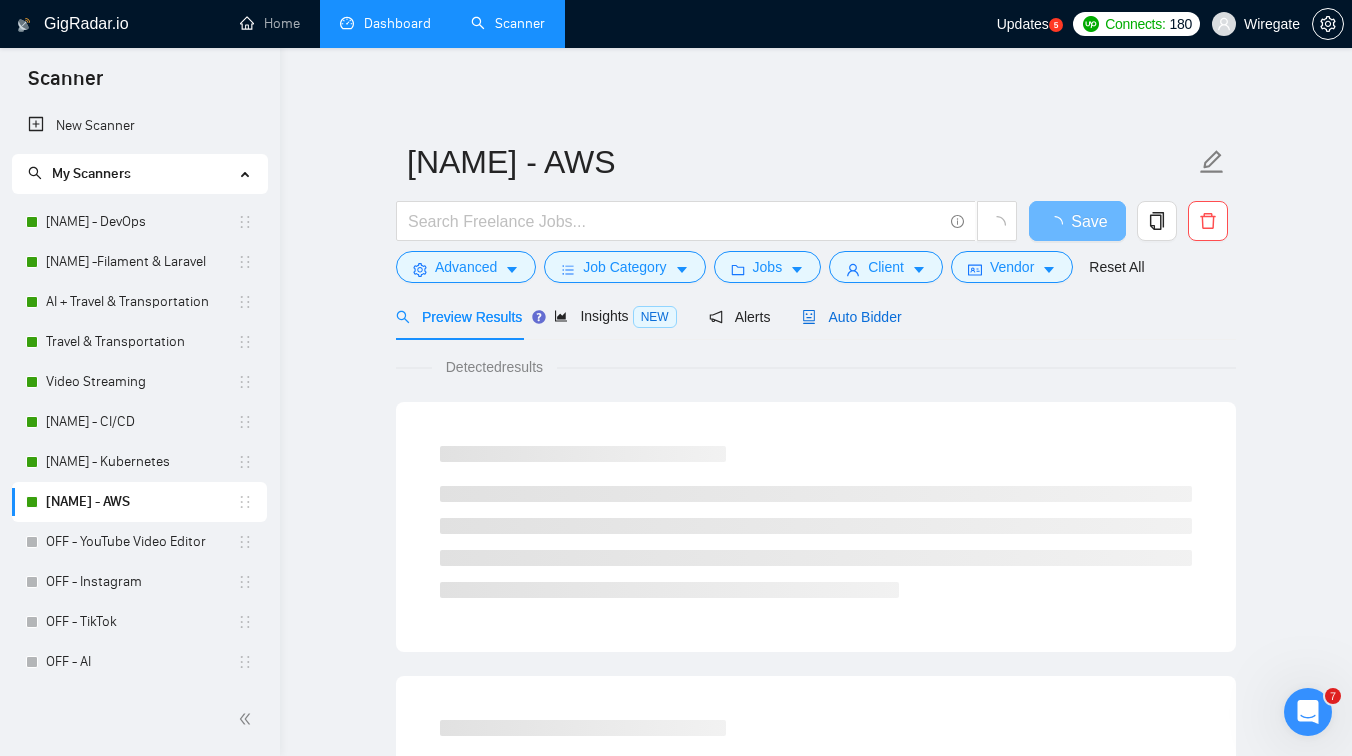 click on "Auto Bidder" at bounding box center [851, 317] 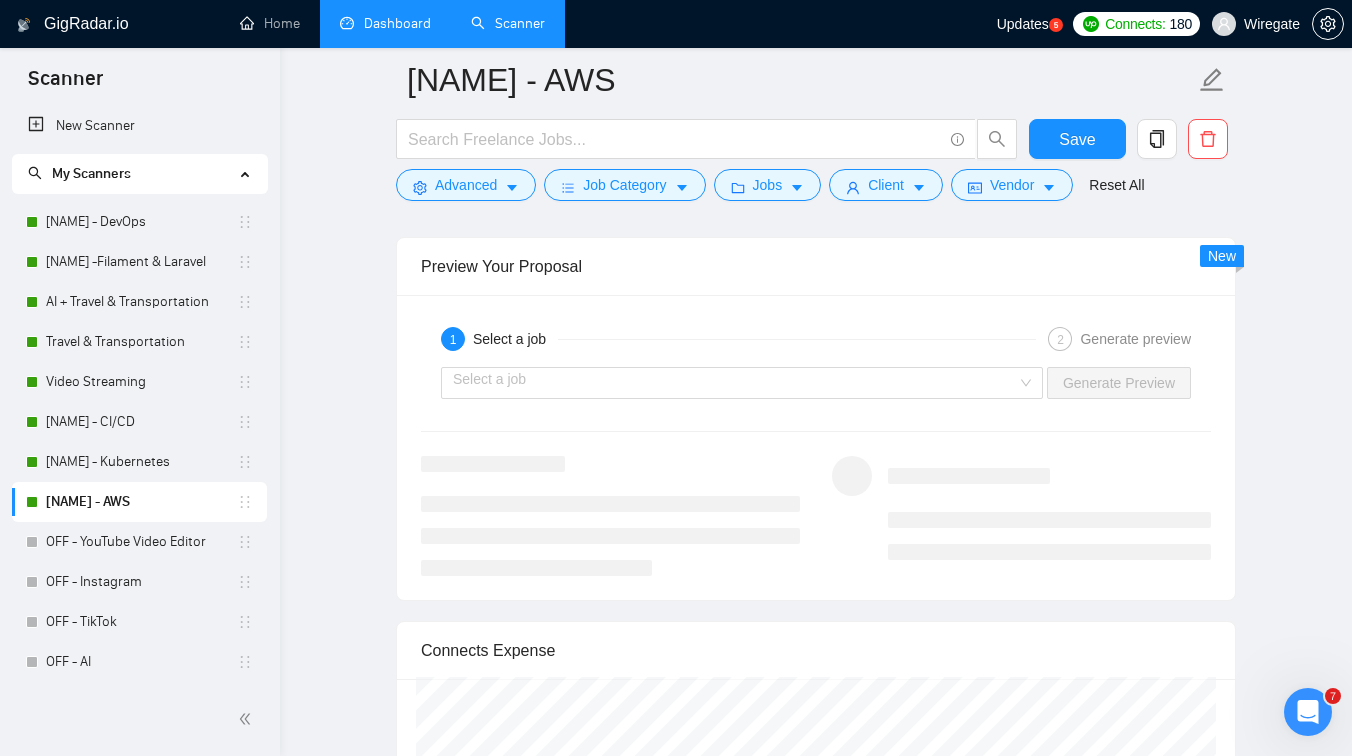 scroll, scrollTop: 3830, scrollLeft: 0, axis: vertical 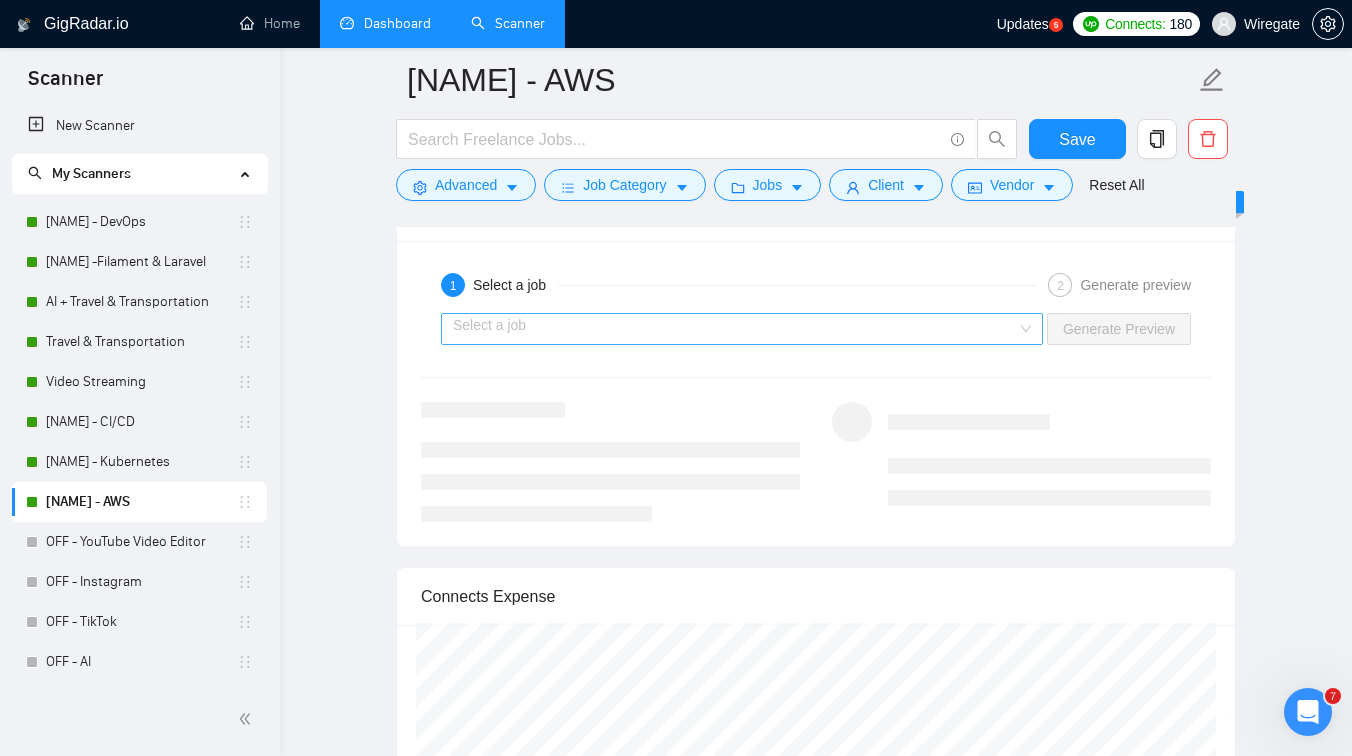 click at bounding box center (735, 329) 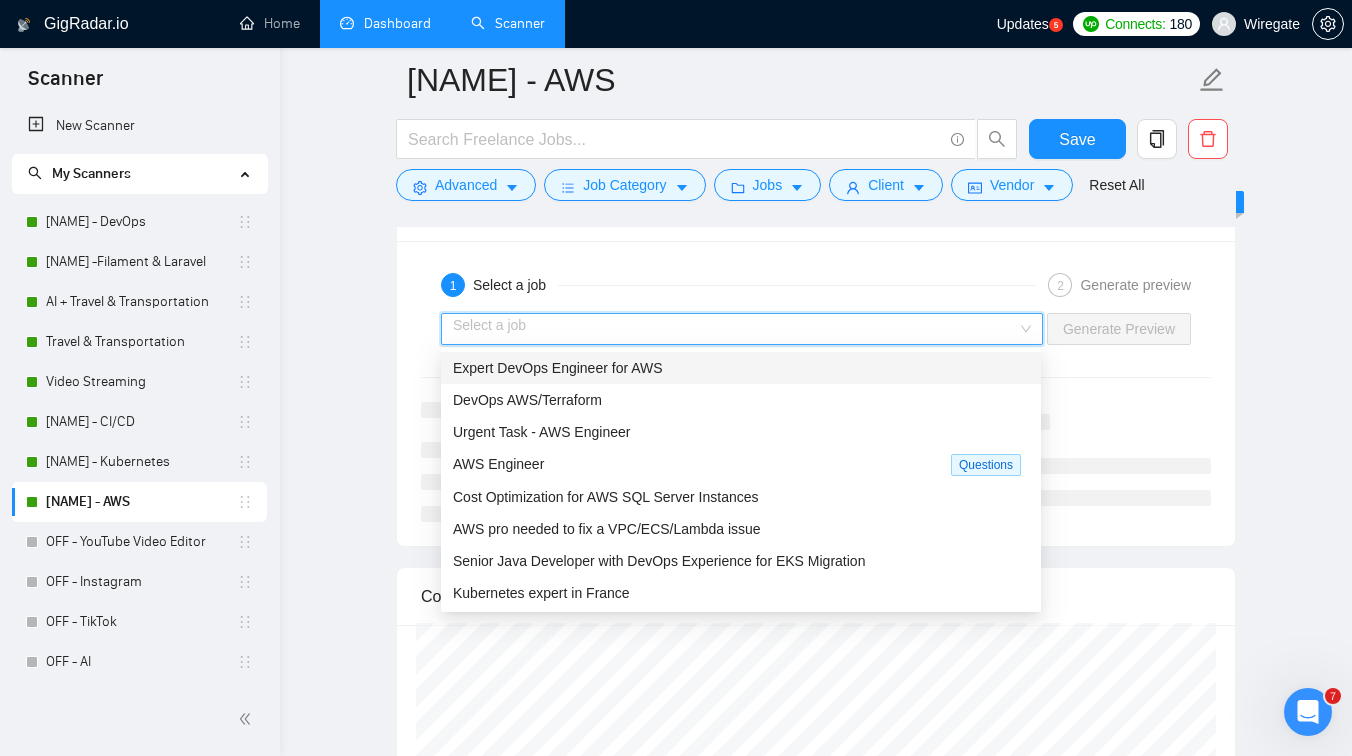 click on "Marina - AWS Save Advanced   Job Category   Jobs   Client   Vendor   Reset All Preview Results Insights NEW Alerts Auto Bidder Auto Bidding Enabled Auto Bidding Enabled: ON Auto Bidder Schedule Auto Bidding Type: Automated (recommended) Semi-automated Auto Bidding Schedule: 24/7 Custom Custom Auto Bidder Schedule Repeat every week on Monday Tuesday Wednesday Thursday Friday Saturday Sunday Active Hours ( Europe/Paris ): From: To: ( 24  hours) Europe/Paris Auto Bidding Type Select your bidding algorithm: Choose the algorithm for you bidding. The price per proposal does not include your connects expenditure. Template Bidder Works great for narrow segments and short cover letters that don't change. 0.50  credits / proposal Sardor AI 🤖 Personalise your cover letter with ai [placeholders] 1.00  credits / proposal Experimental Laziza AI  👑   NEW   Learn more 2.00  credits / proposal $12.19 savings Team & Freelancer Select team: Wiregate - We handle the tech while you drive your business forward 🚀 CI/CD Git" at bounding box center (816, -1043) 